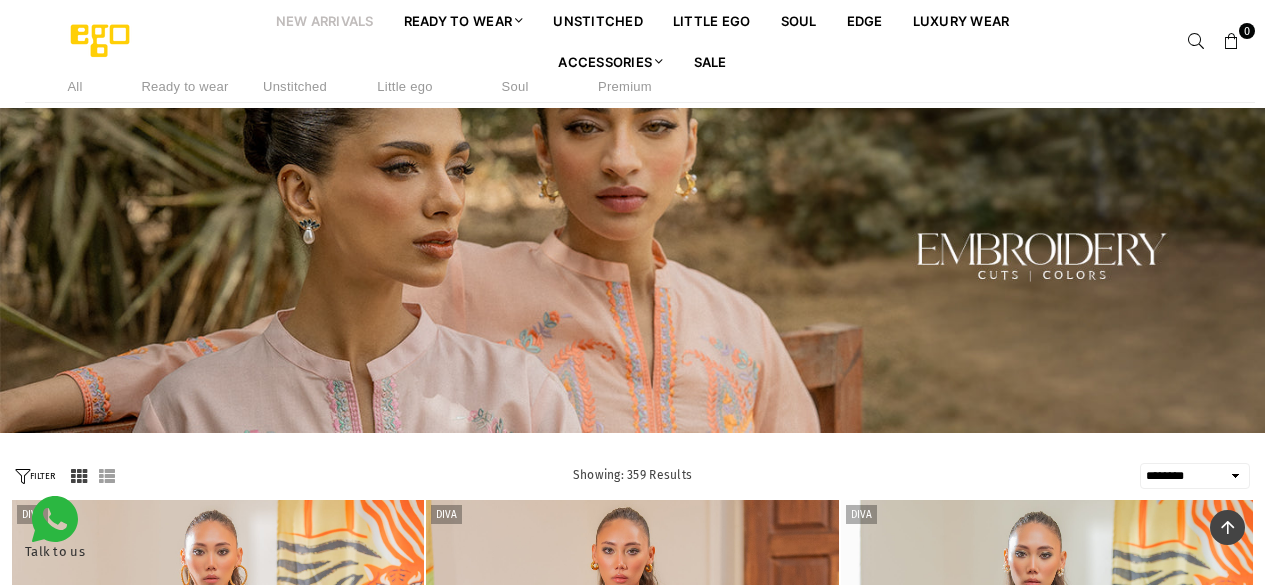 select on "******" 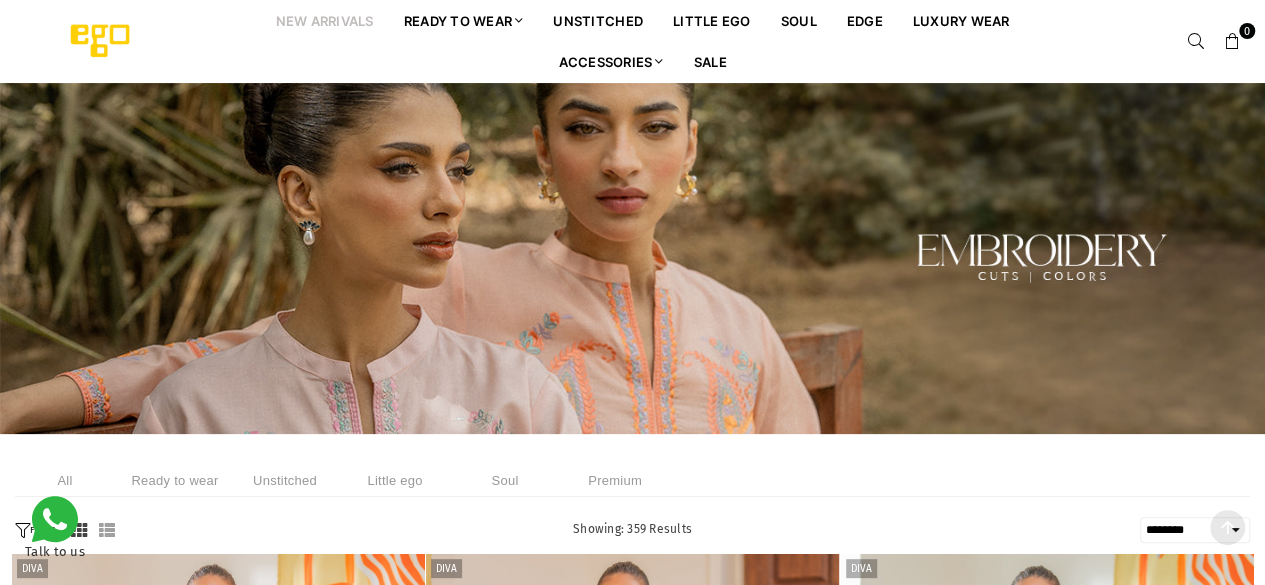scroll, scrollTop: 0, scrollLeft: 0, axis: both 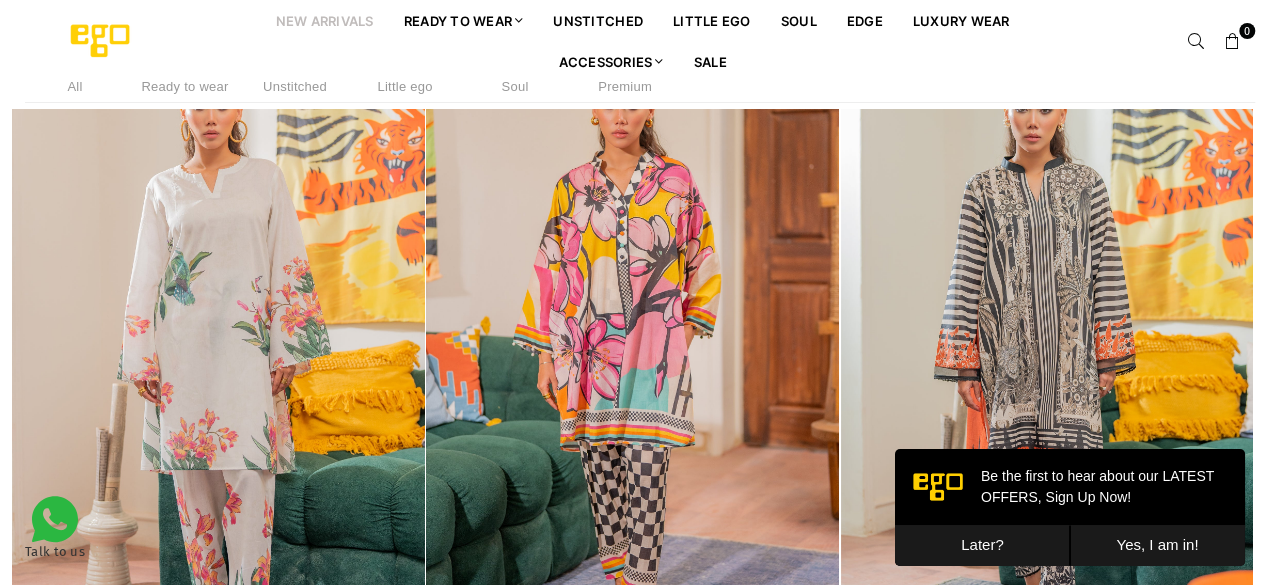 click on "Later?" at bounding box center [982, 545] 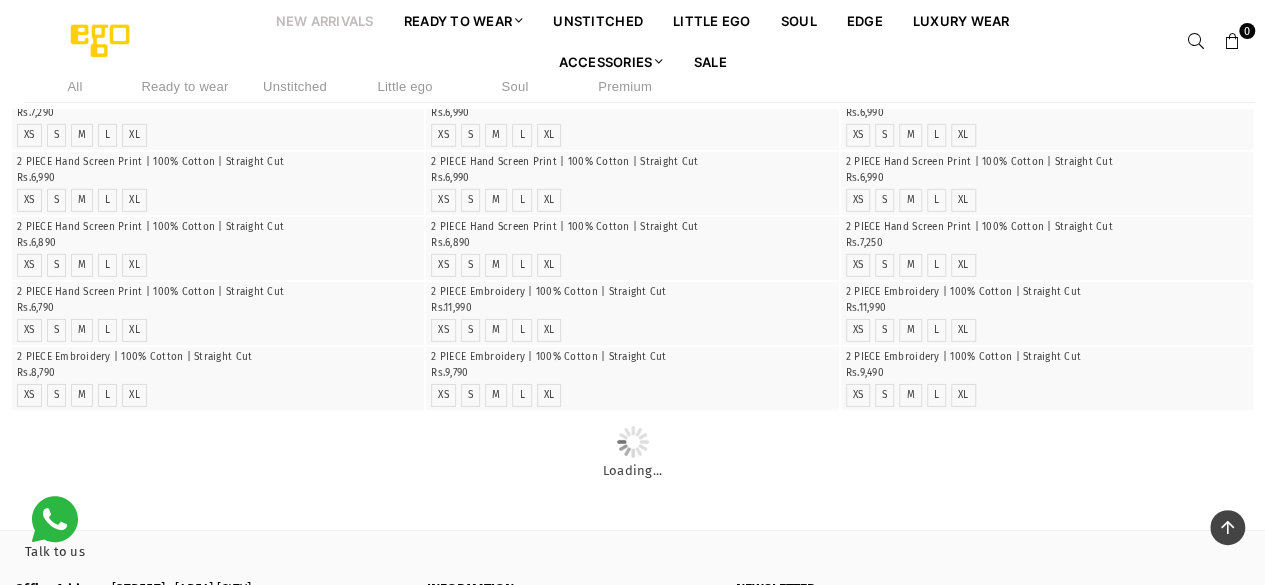 scroll, scrollTop: 3211, scrollLeft: 0, axis: vertical 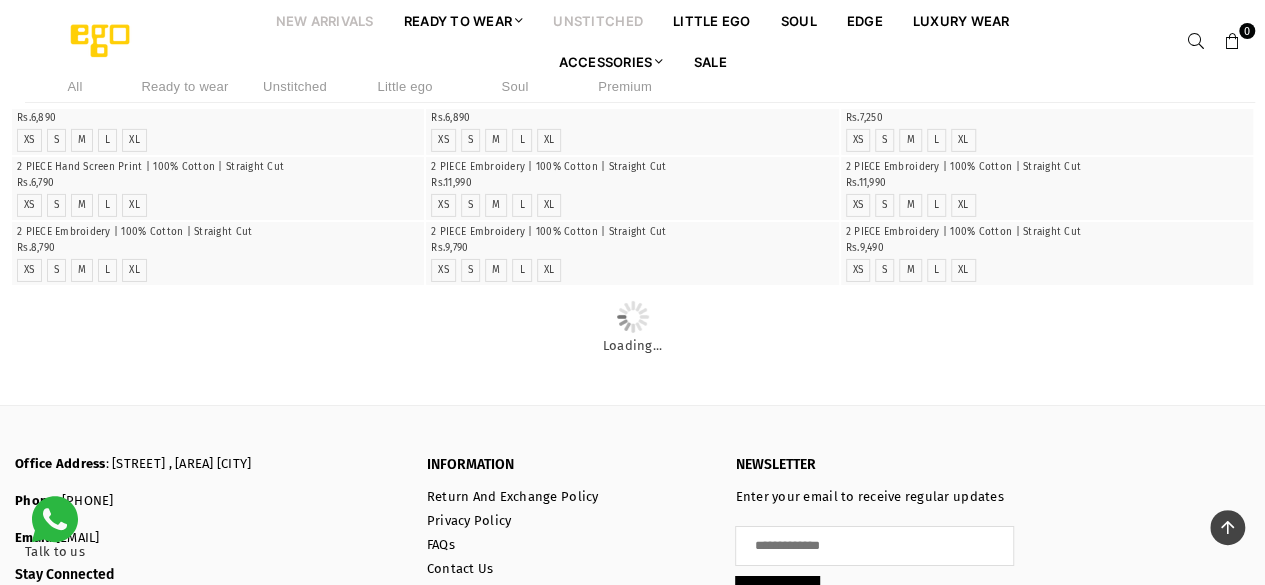 click on "unstitched" at bounding box center (598, 20) 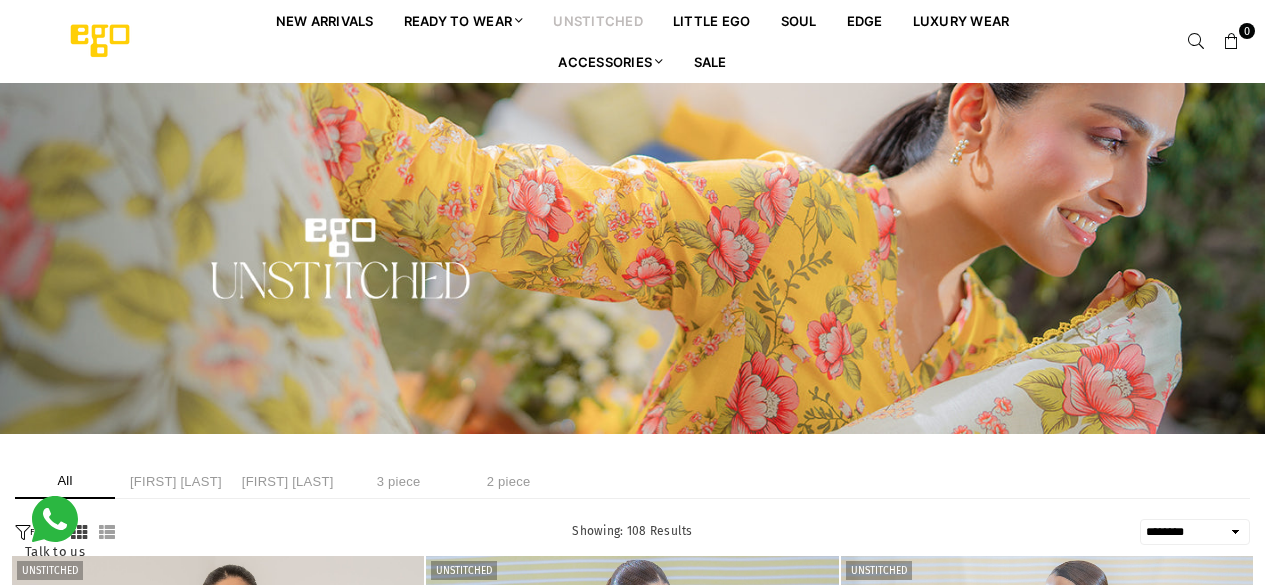 select on "******" 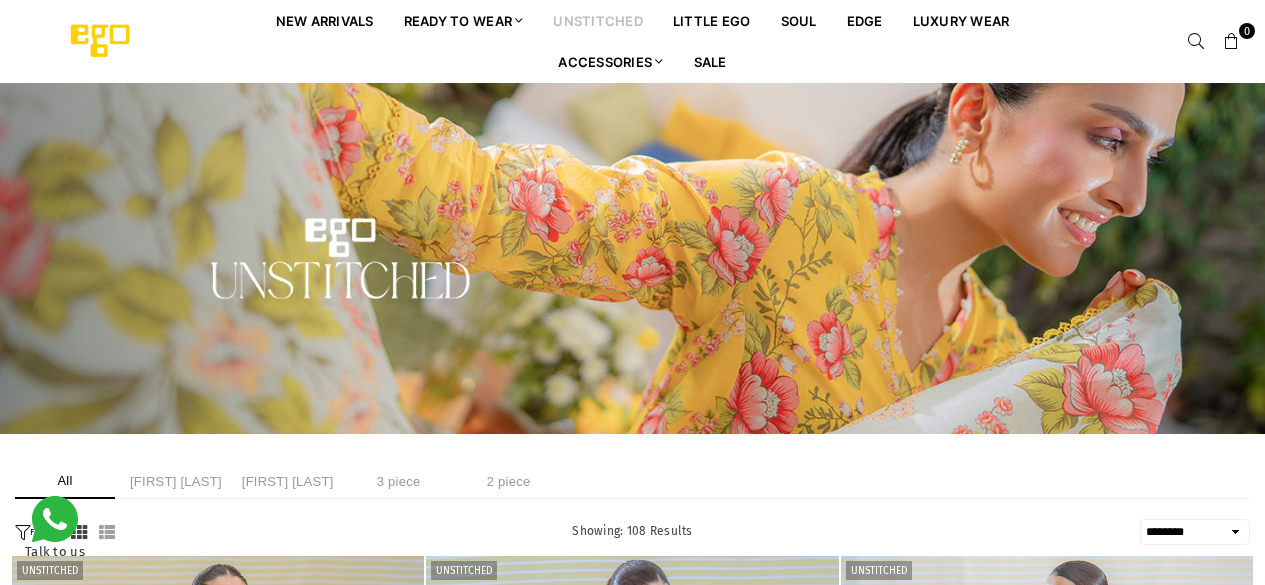 scroll, scrollTop: 0, scrollLeft: 0, axis: both 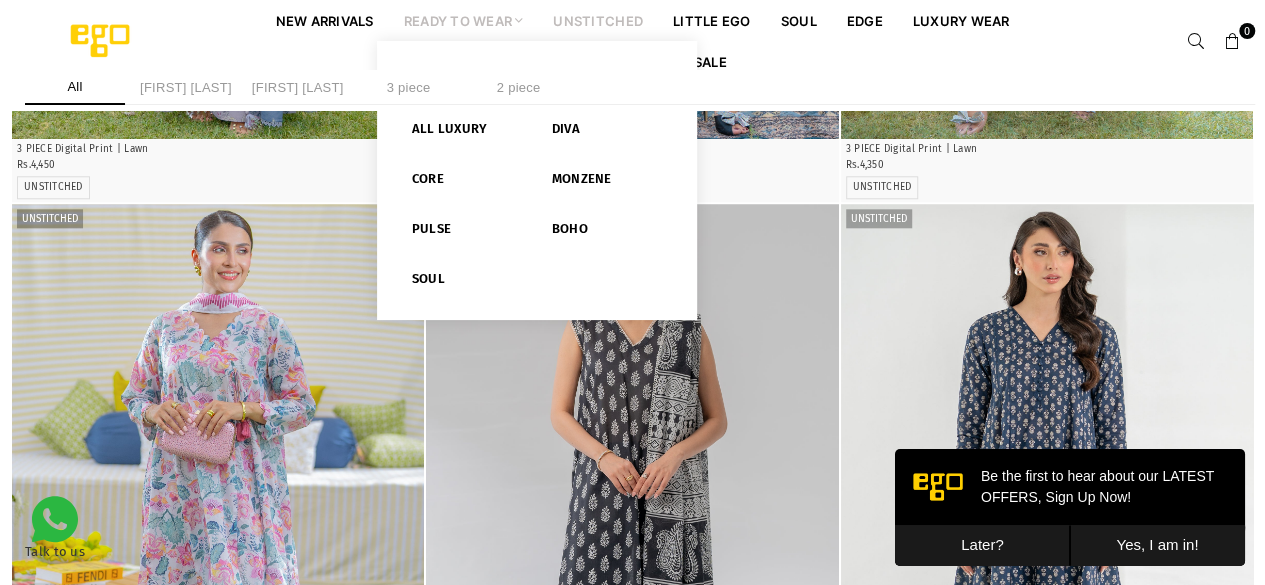 click on "Ready to Wear" at bounding box center (464, 20) 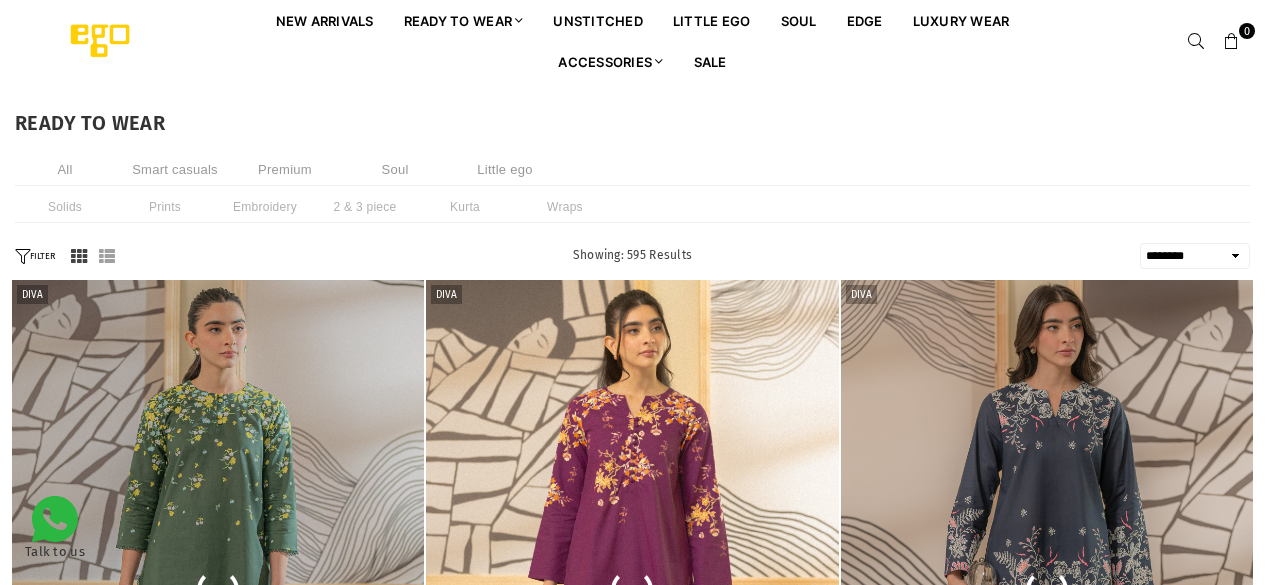 select on "******" 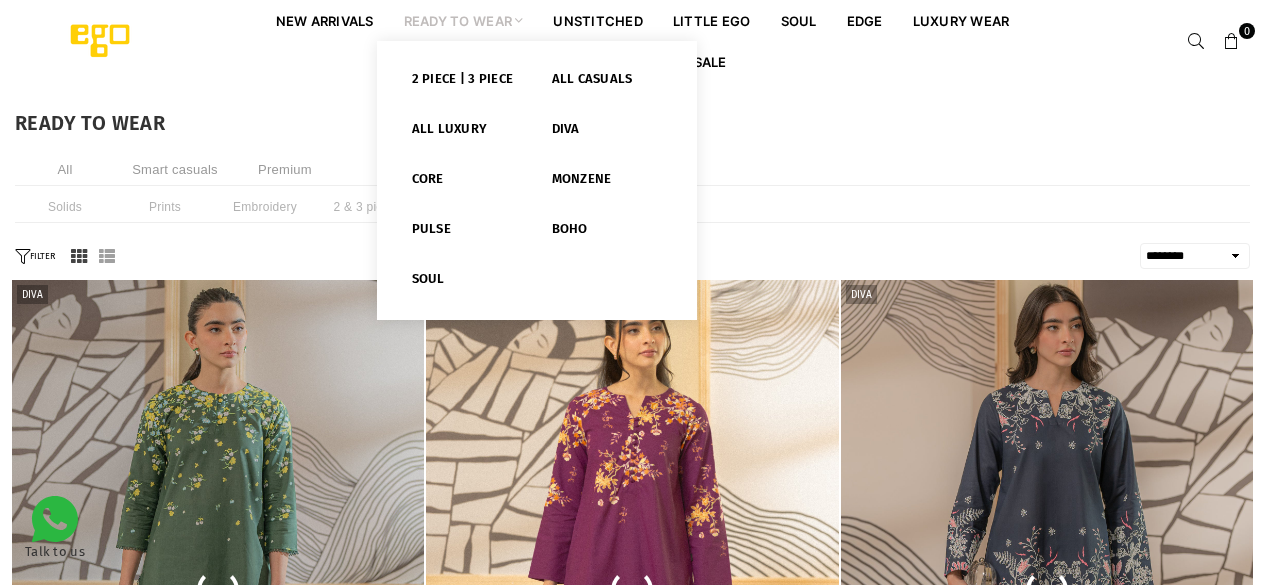 scroll, scrollTop: 0, scrollLeft: 0, axis: both 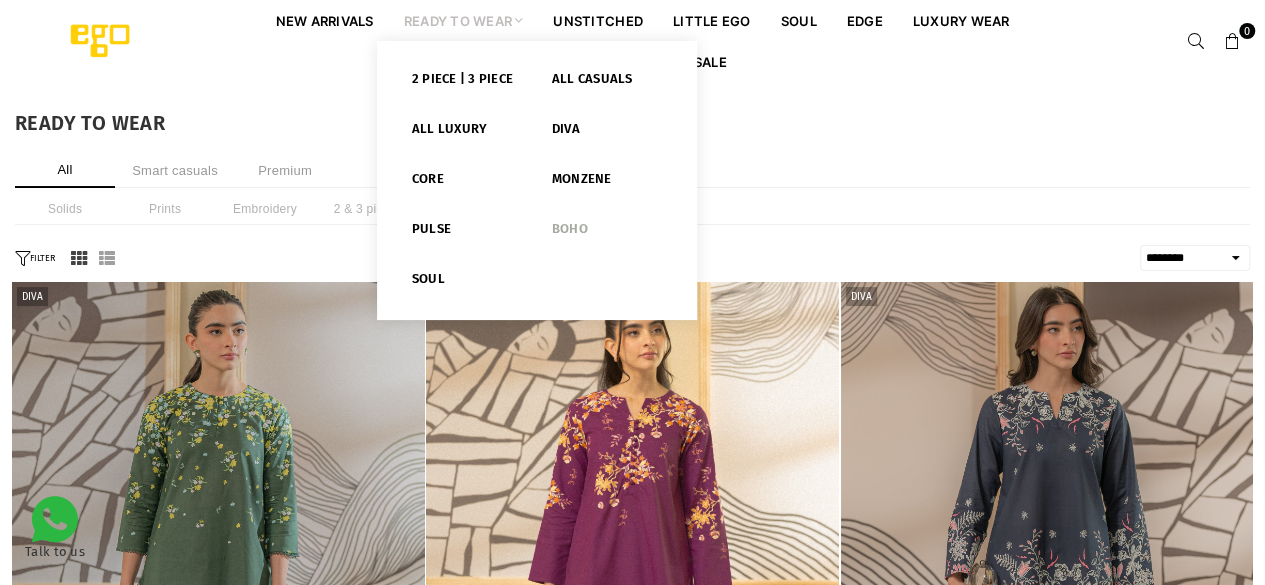click on "Boho" at bounding box center (607, 233) 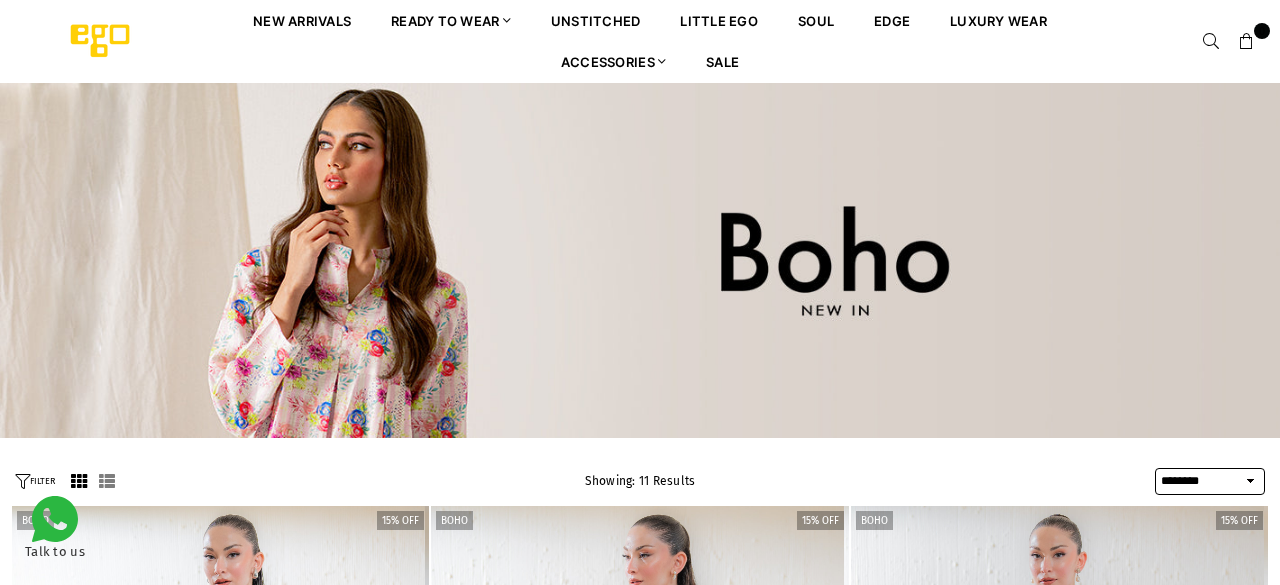 select on "******" 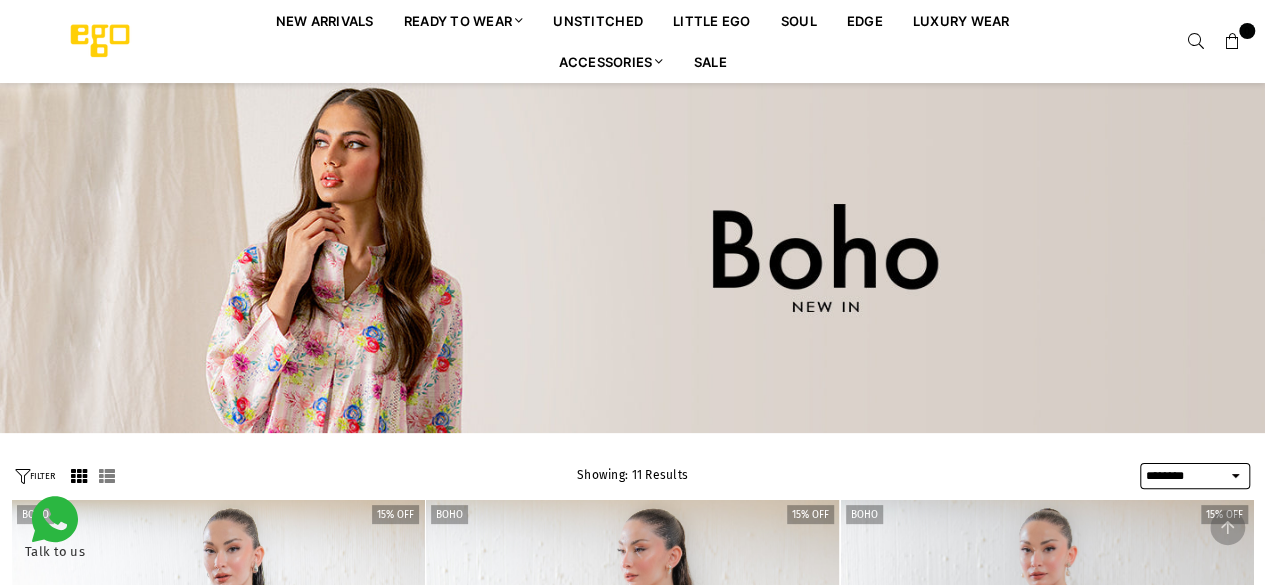 scroll, scrollTop: 468, scrollLeft: 0, axis: vertical 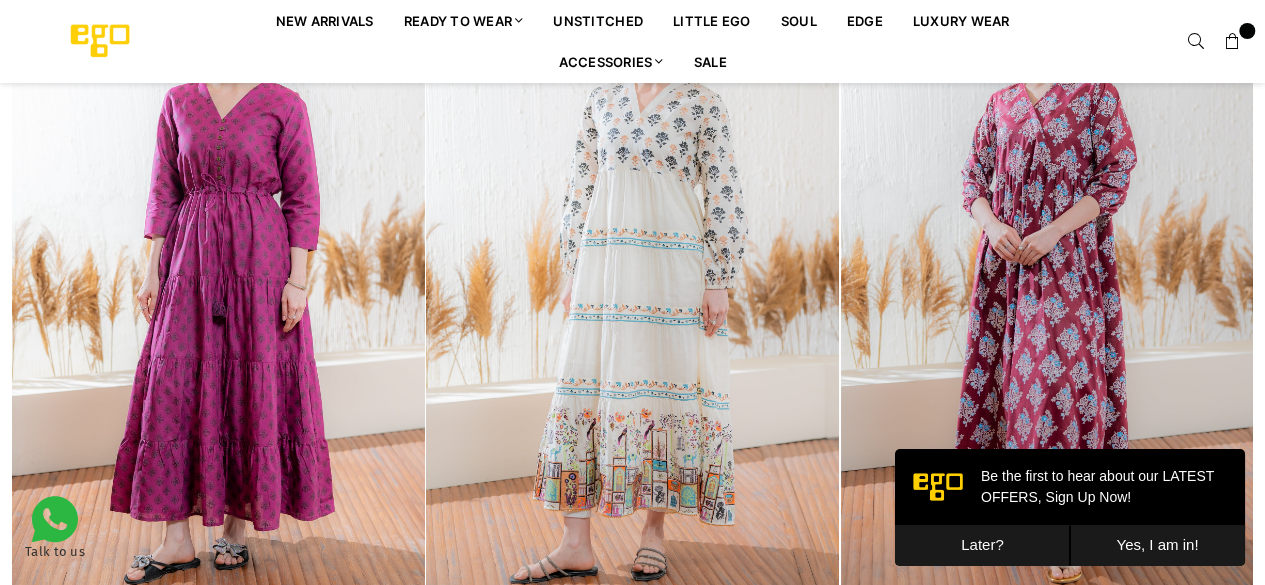 click on "Later?" at bounding box center (982, 545) 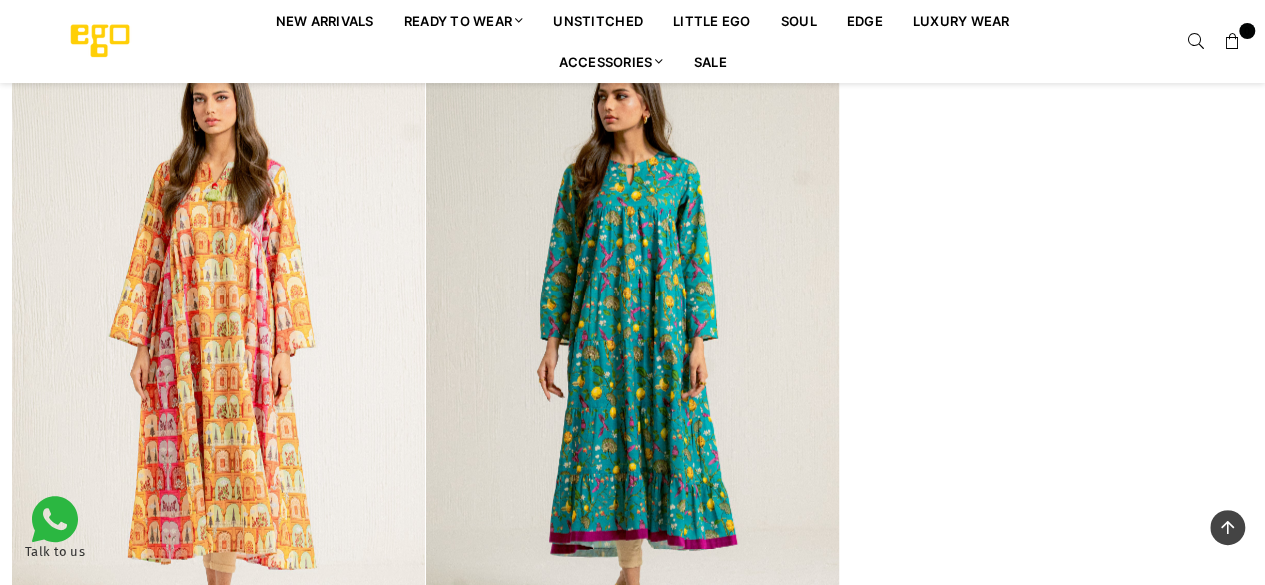 scroll, scrollTop: 2448, scrollLeft: 0, axis: vertical 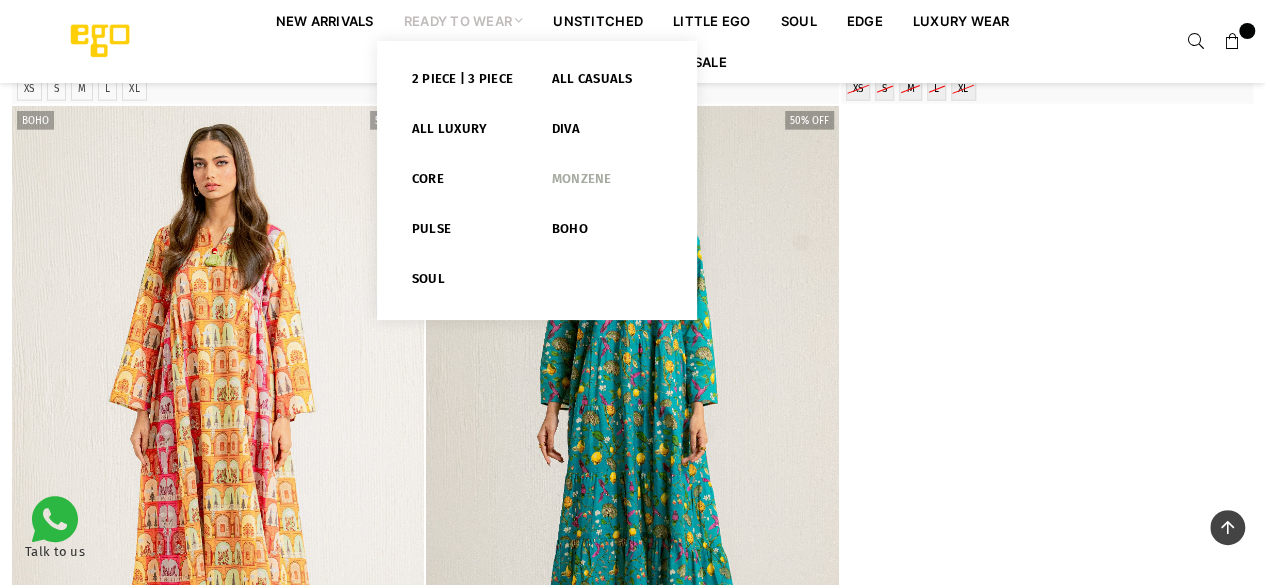 click on "Monzene" at bounding box center [607, 183] 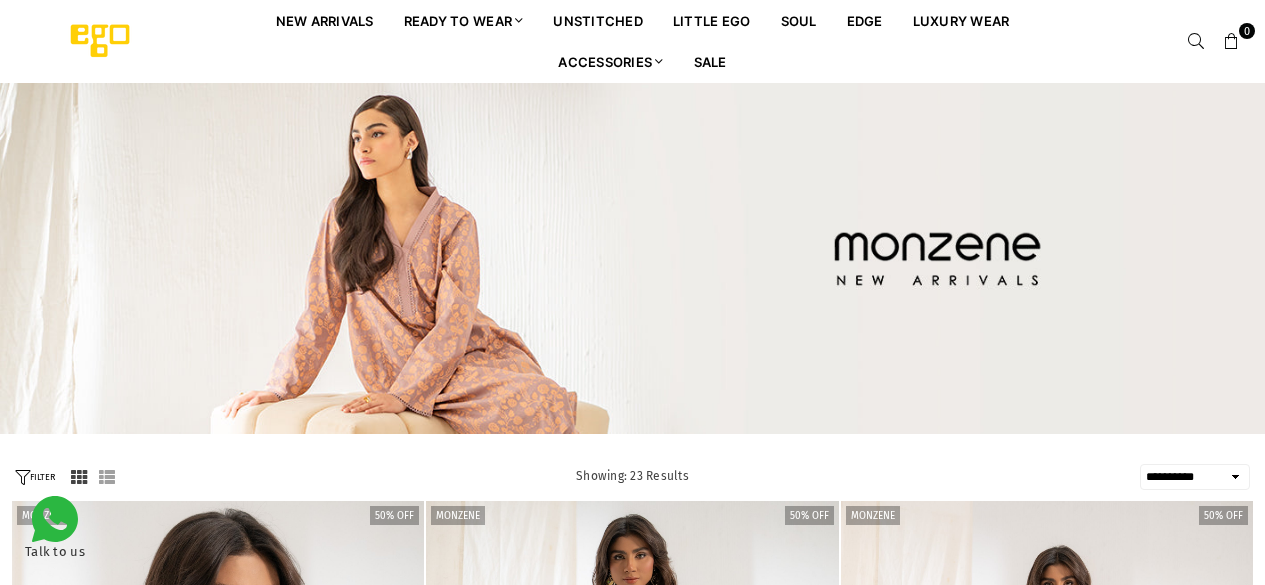 select on "**********" 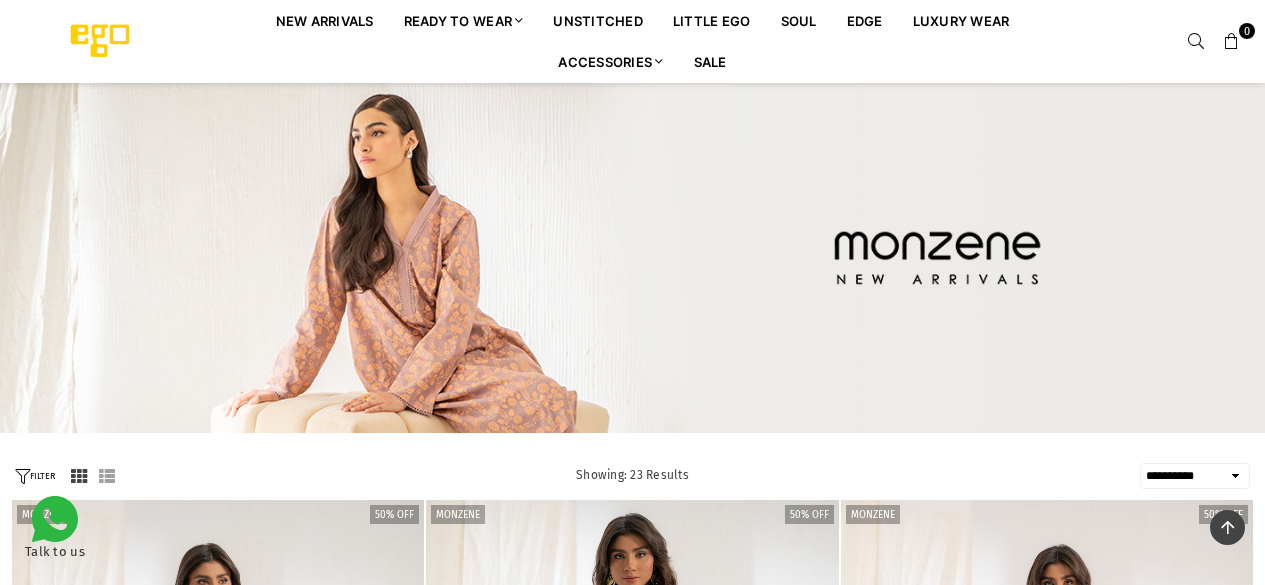 scroll, scrollTop: 502, scrollLeft: 0, axis: vertical 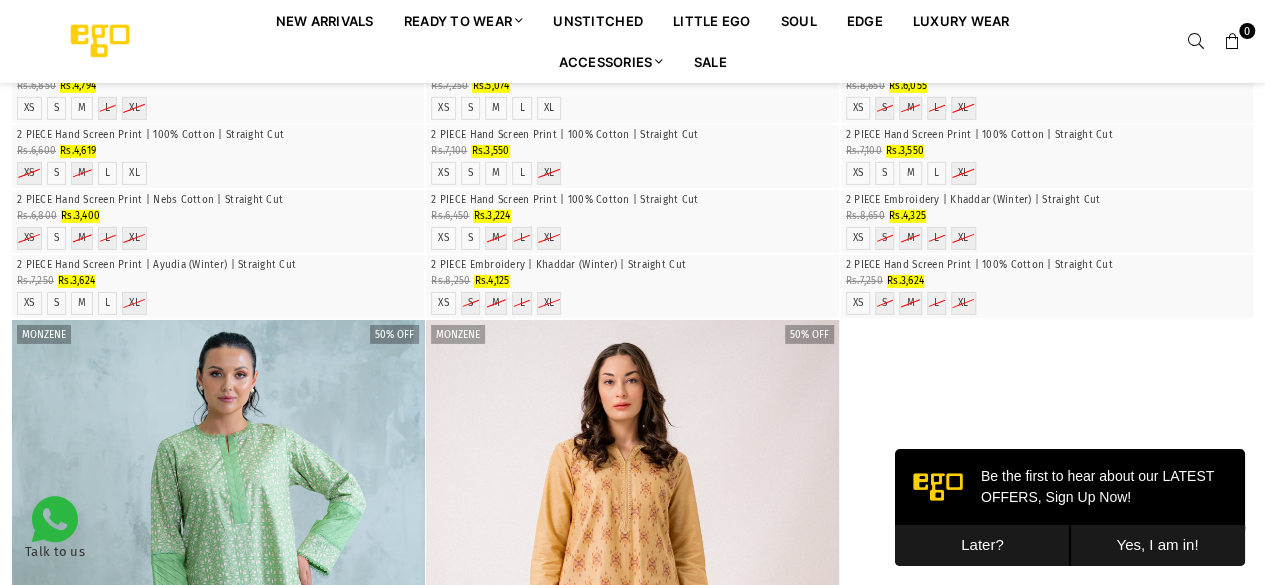 click on "Later?" at bounding box center (982, 545) 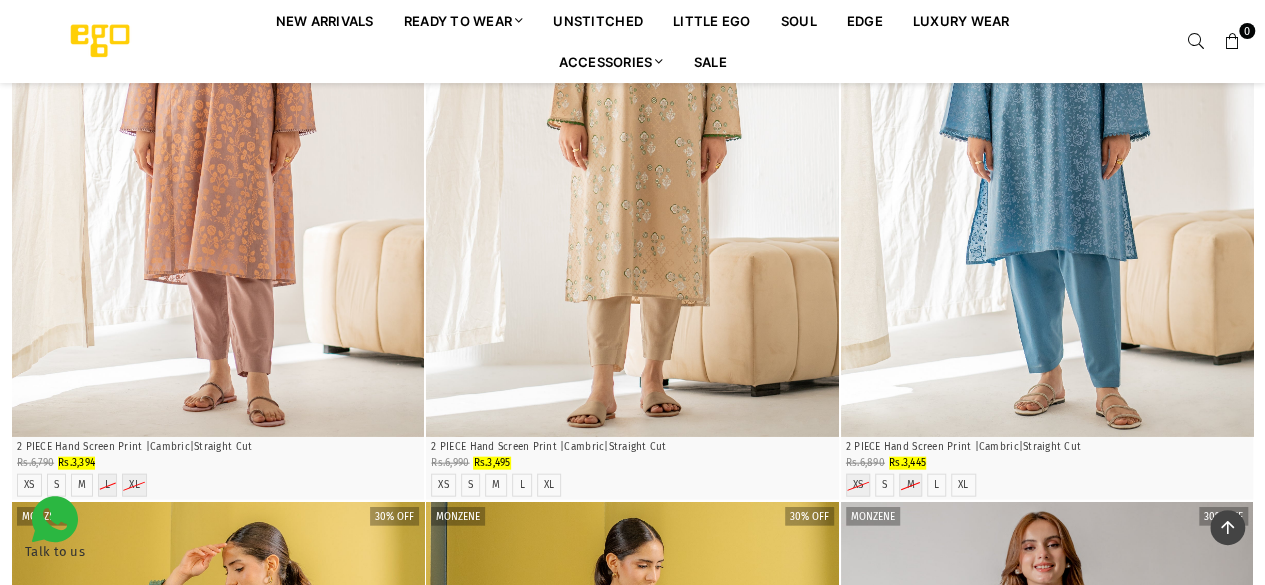 scroll, scrollTop: 0, scrollLeft: 0, axis: both 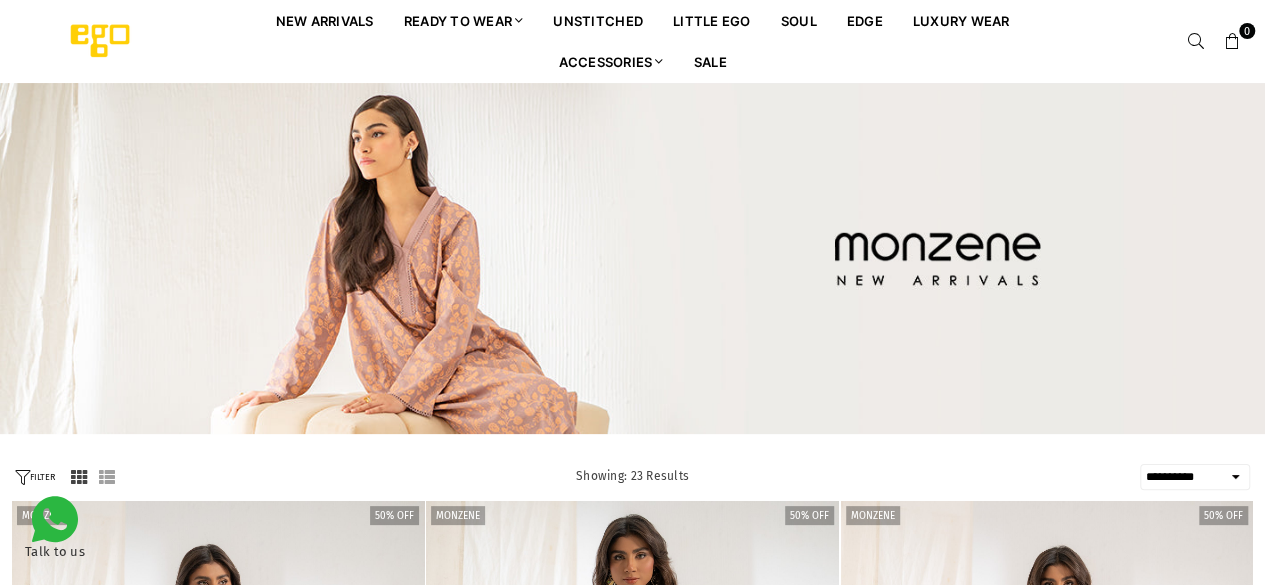 click at bounding box center [22, 477] 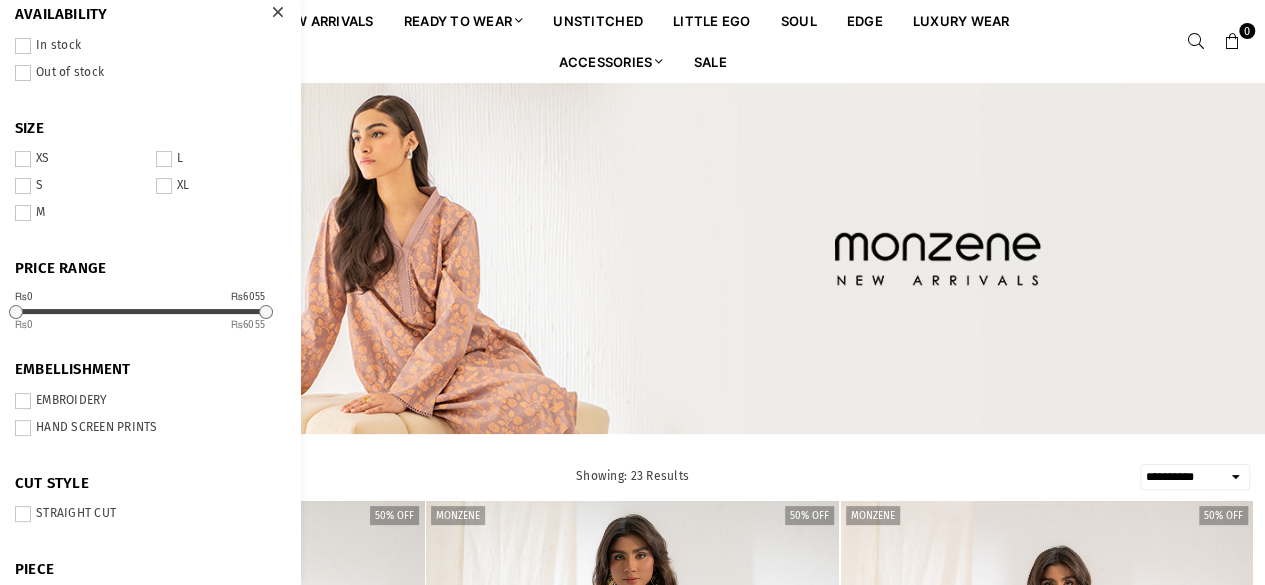 scroll, scrollTop: 14, scrollLeft: 0, axis: vertical 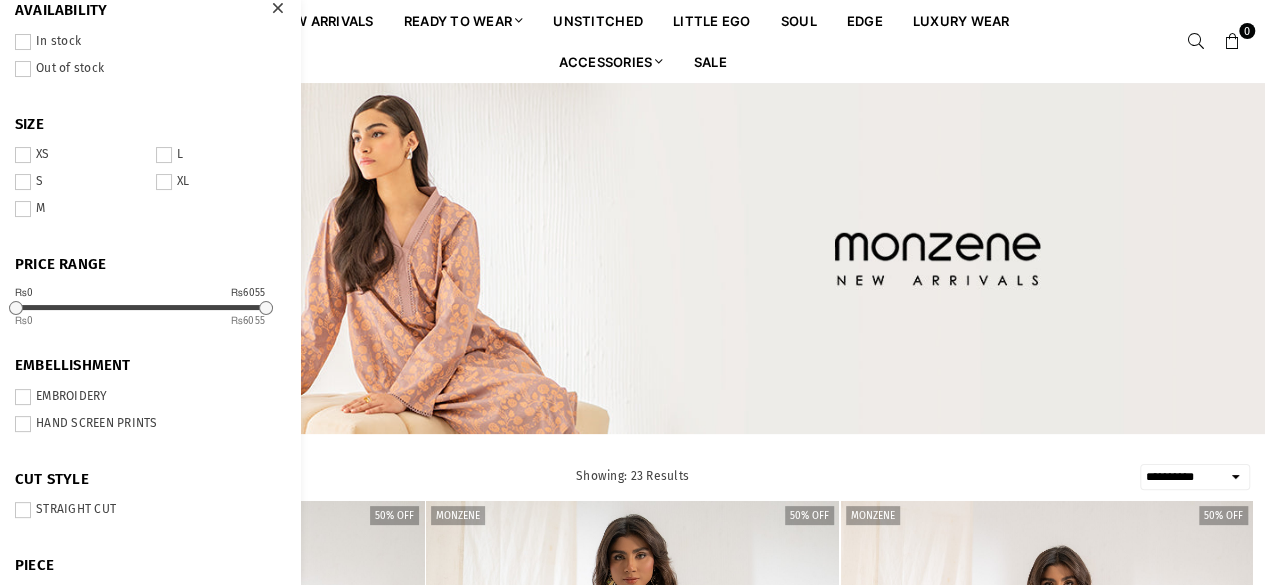 click on "XL" at bounding box center (220, 184) 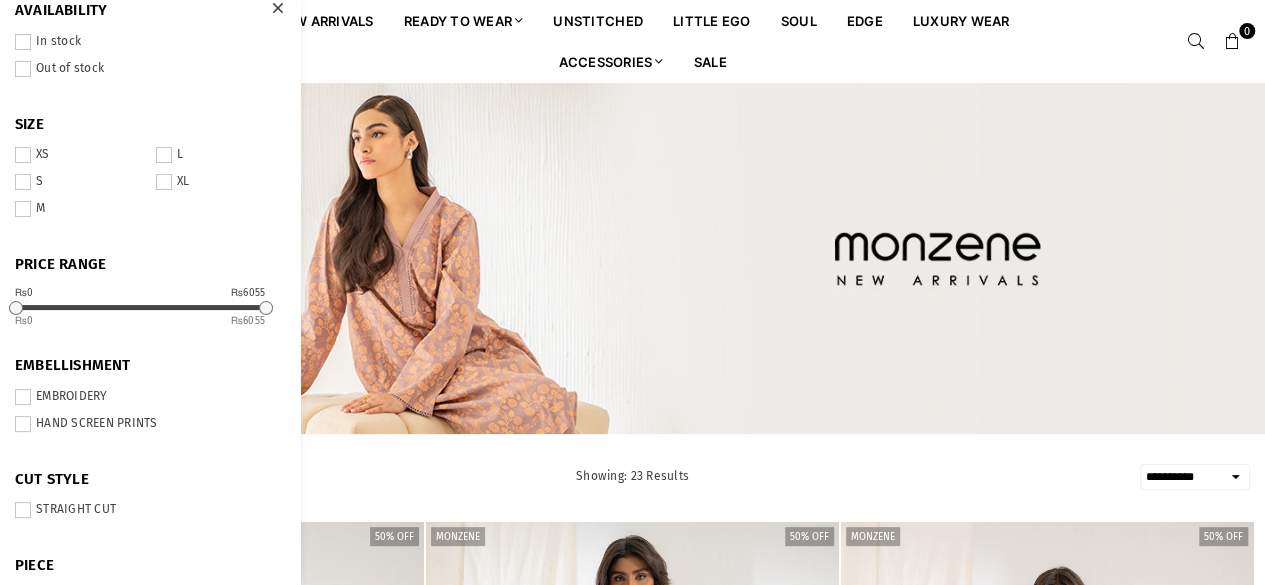 click on "New Arrivals  Ready to Wear  2 PIECE | 3 PIECE All Casuals All Luxury Diva Core Monzene Pulse Boho Soul unstitched  Little EGO  Soul  EDGE  Luxury Wear  Accessories  Bottoms Wraps Inner Sale" at bounding box center (647, 41) 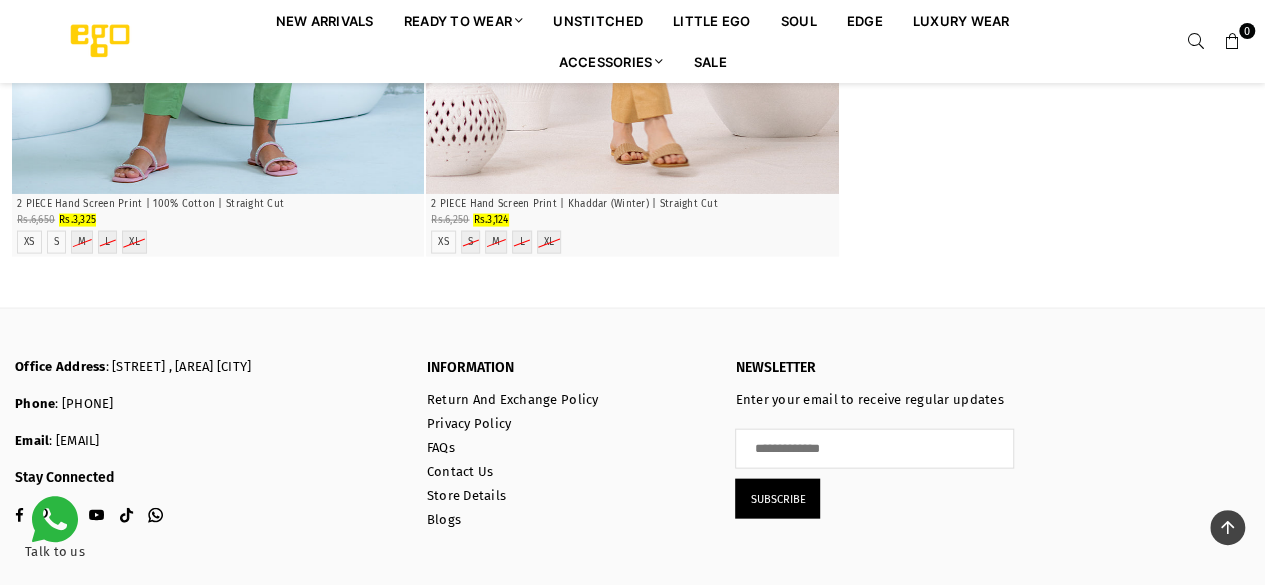 scroll, scrollTop: 5800, scrollLeft: 0, axis: vertical 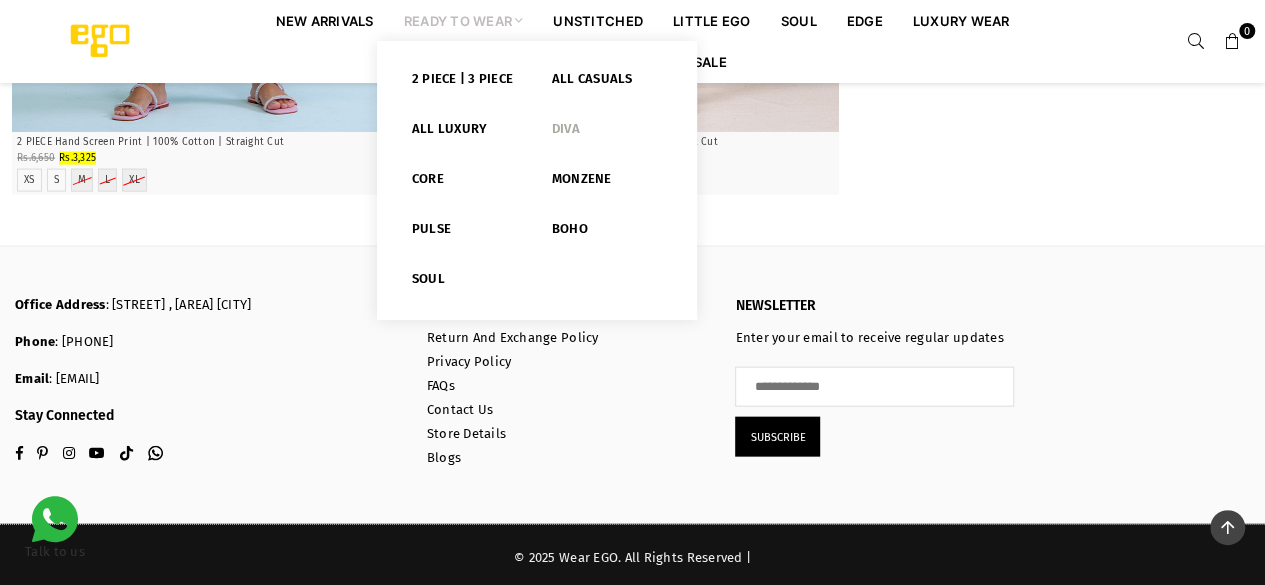 click on "Diva" at bounding box center [607, 133] 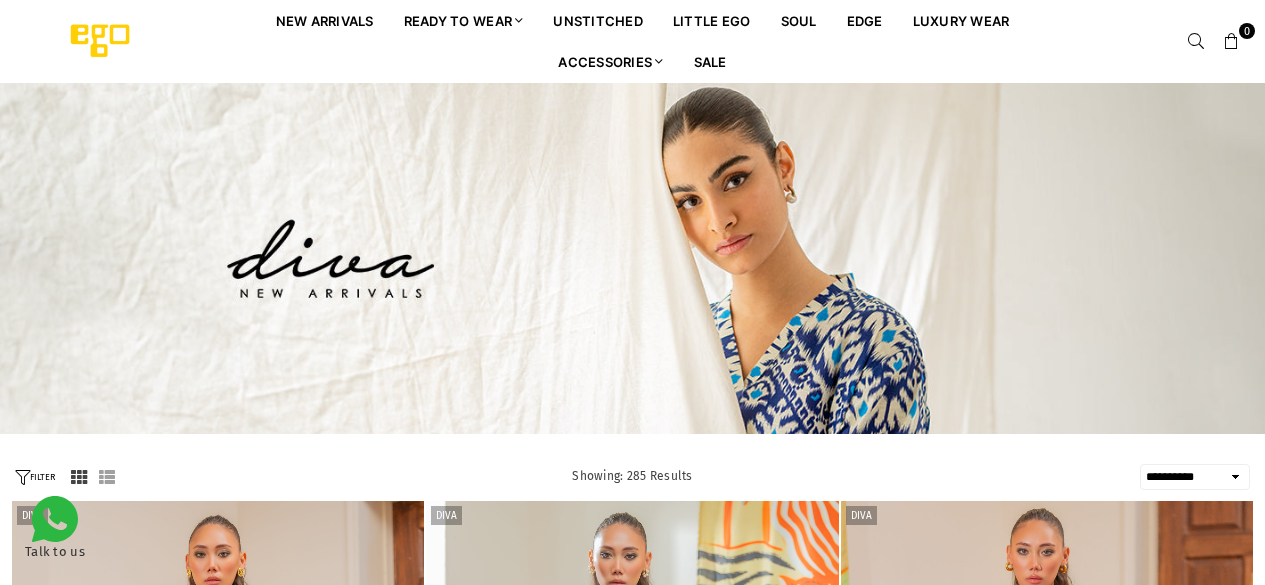 select on "**********" 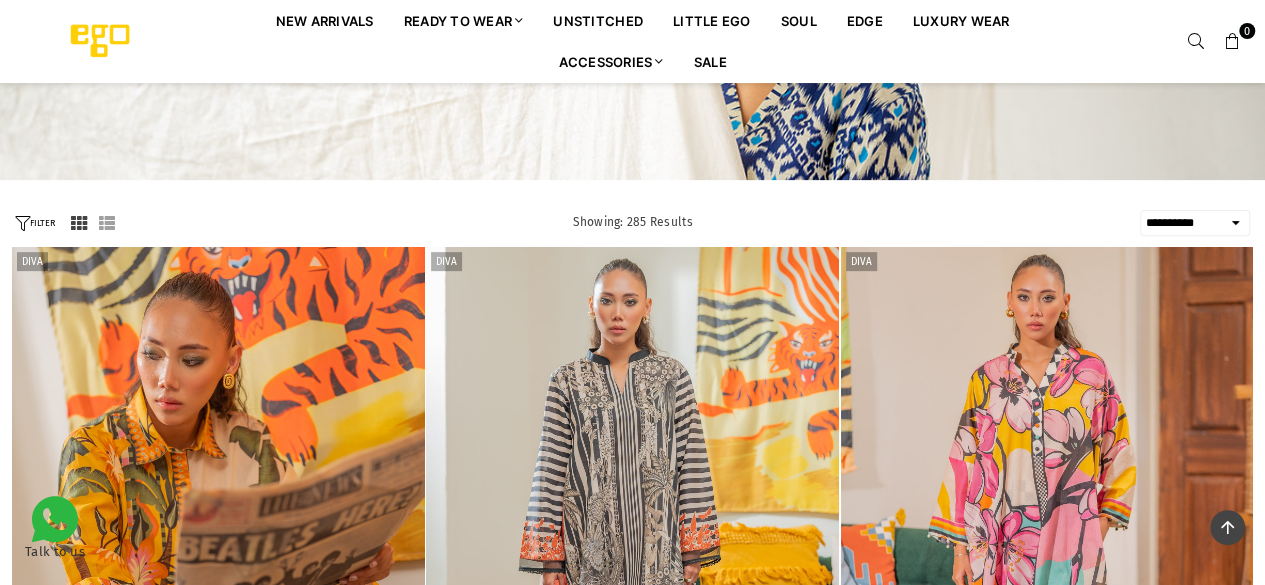 scroll, scrollTop: 399, scrollLeft: 0, axis: vertical 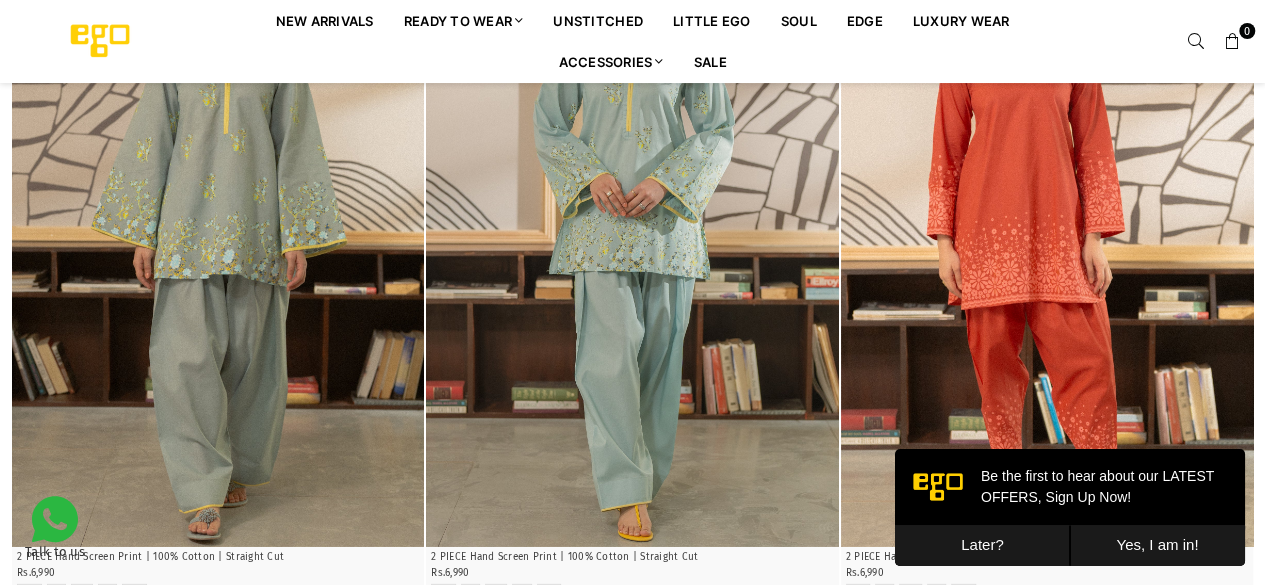 click on "Later?" at bounding box center [982, 545] 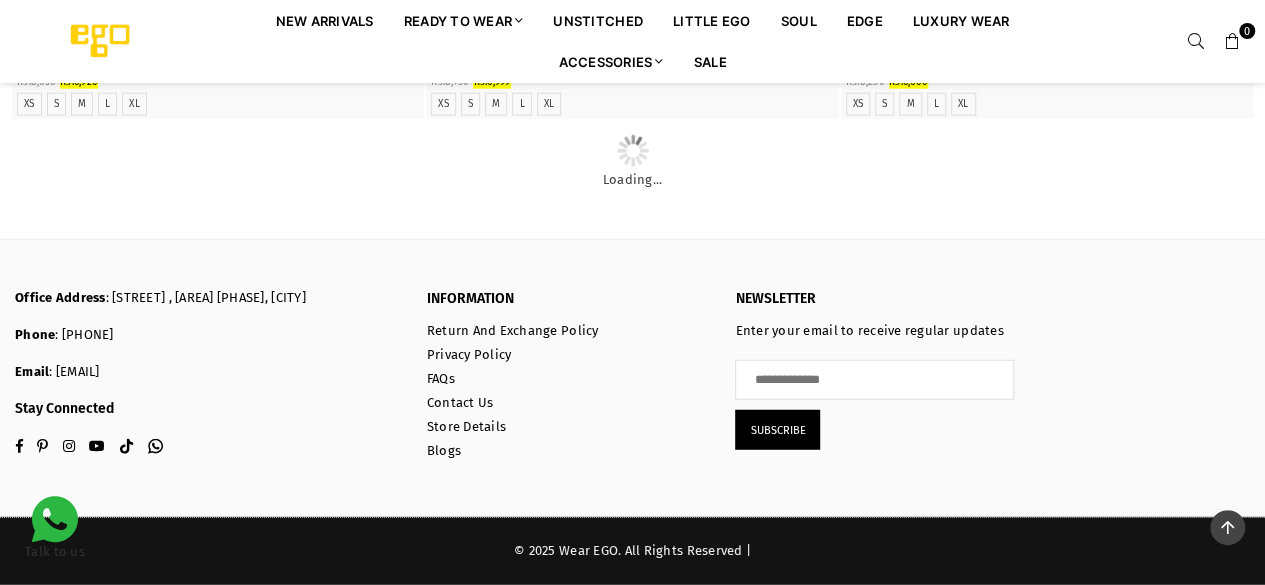 scroll, scrollTop: 32548, scrollLeft: 0, axis: vertical 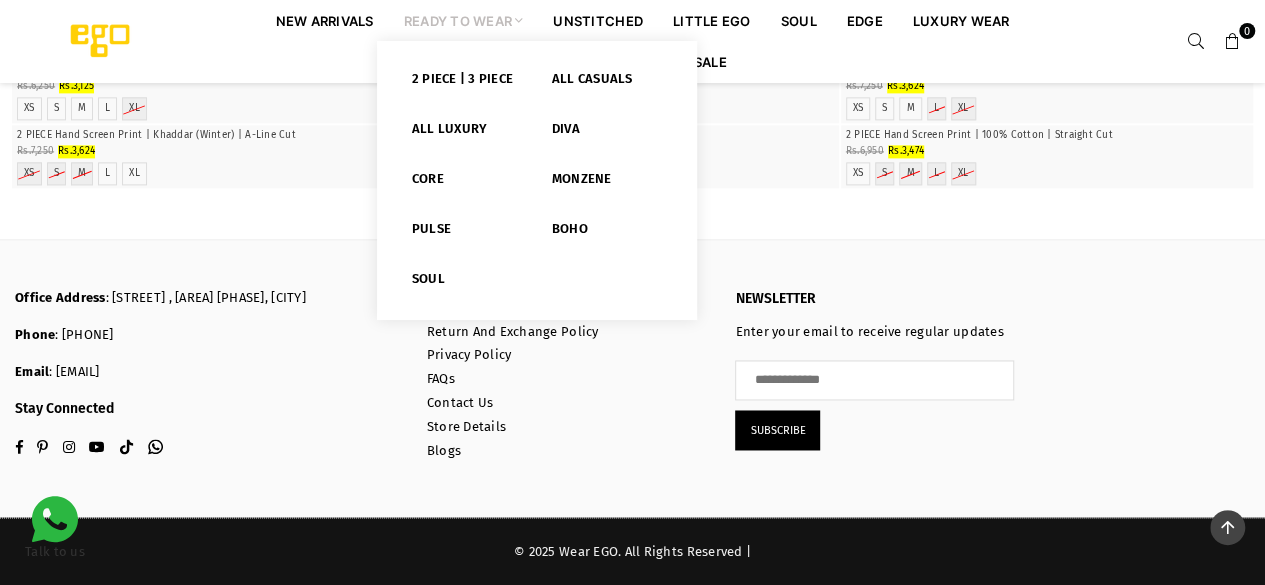 click on "Ready to Wear" at bounding box center [464, 20] 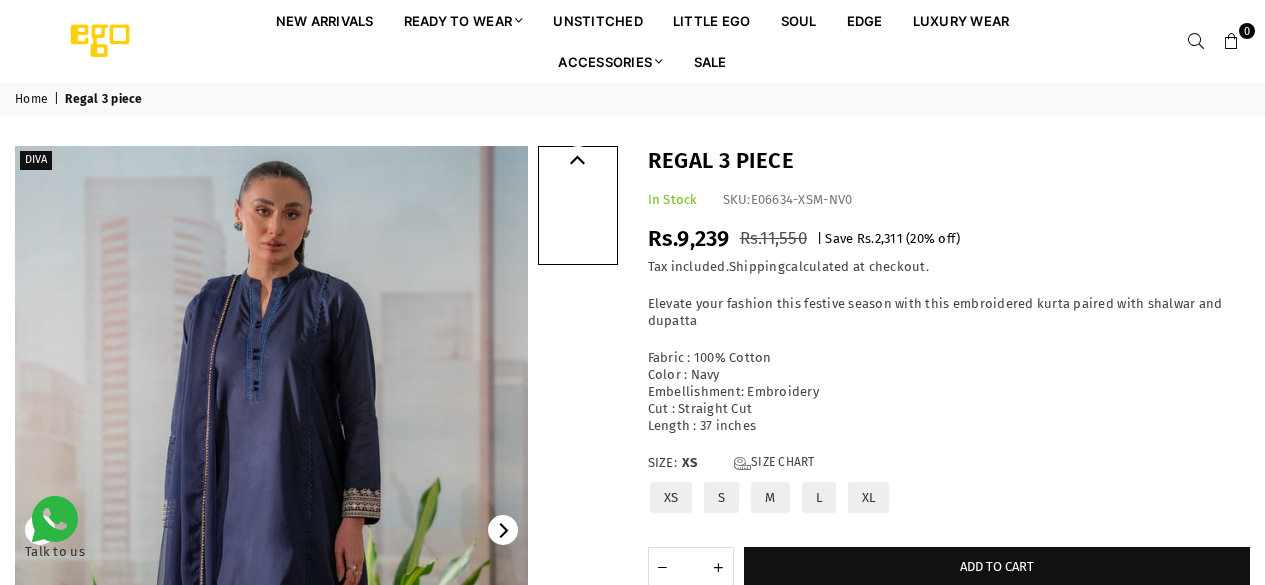 scroll, scrollTop: 0, scrollLeft: 0, axis: both 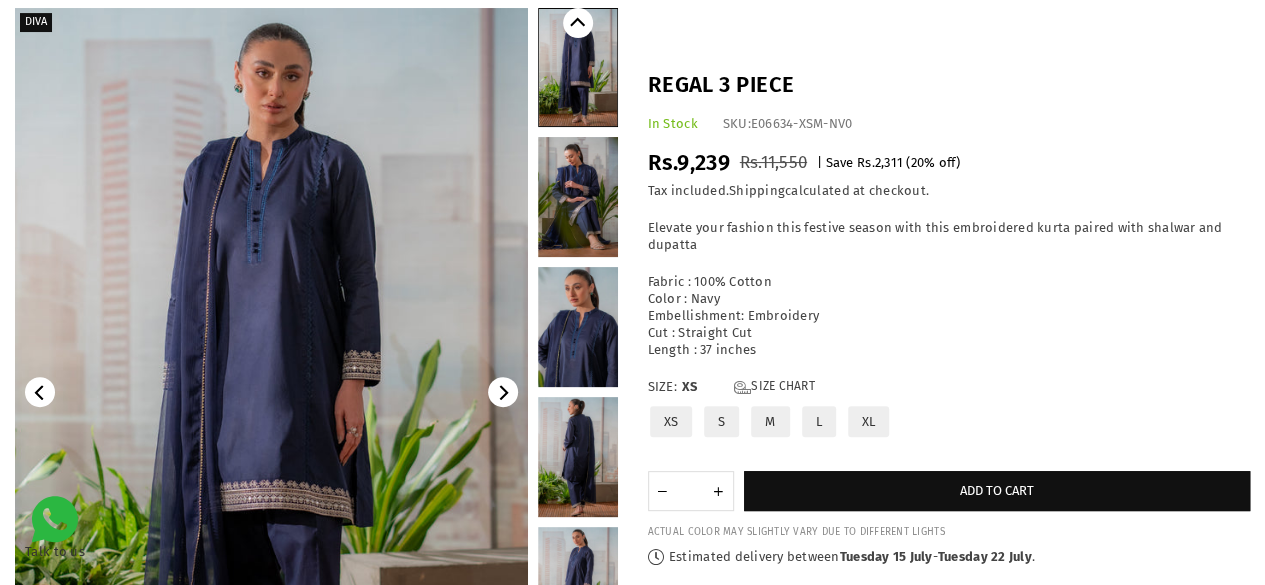 click at bounding box center (578, 197) 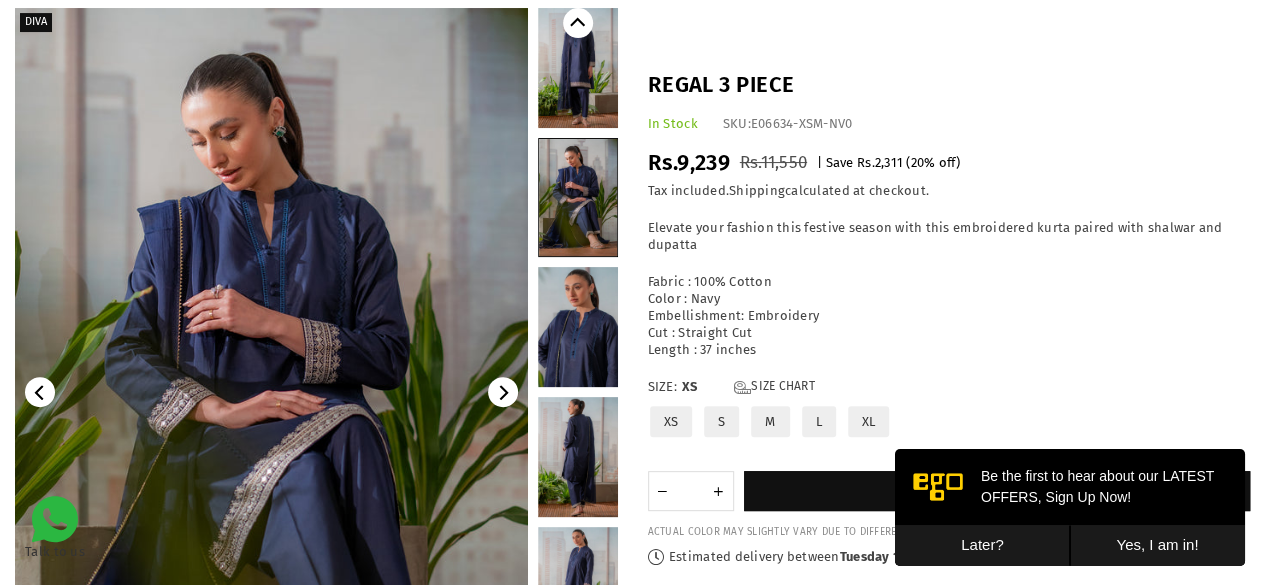 scroll, scrollTop: 0, scrollLeft: 0, axis: both 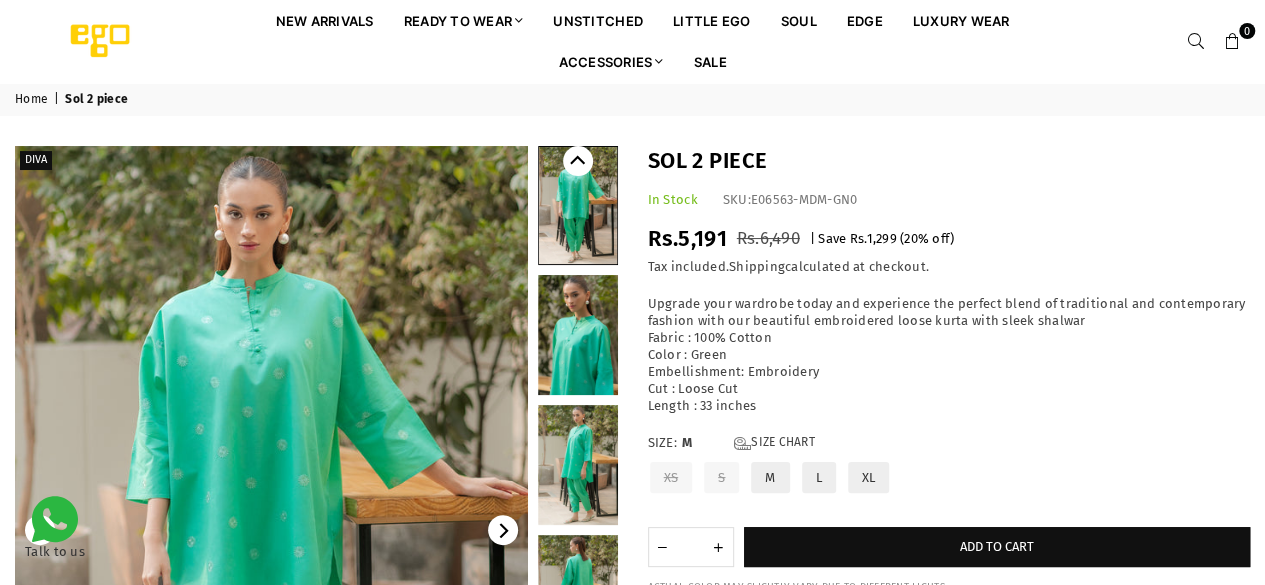 click at bounding box center [578, 465] 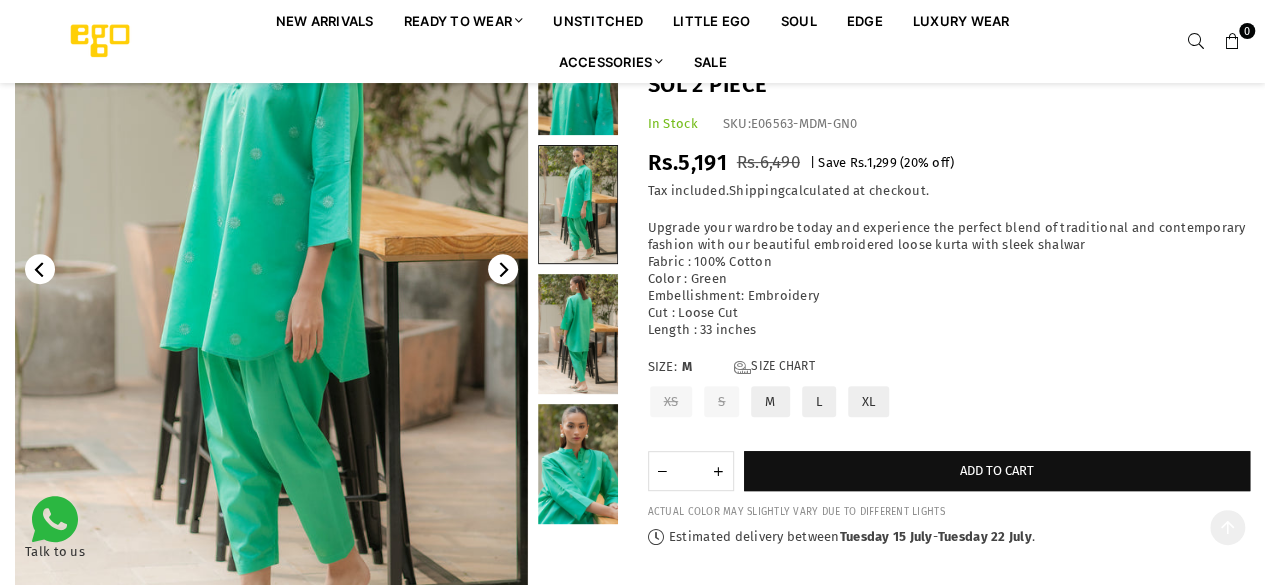scroll, scrollTop: 261, scrollLeft: 0, axis: vertical 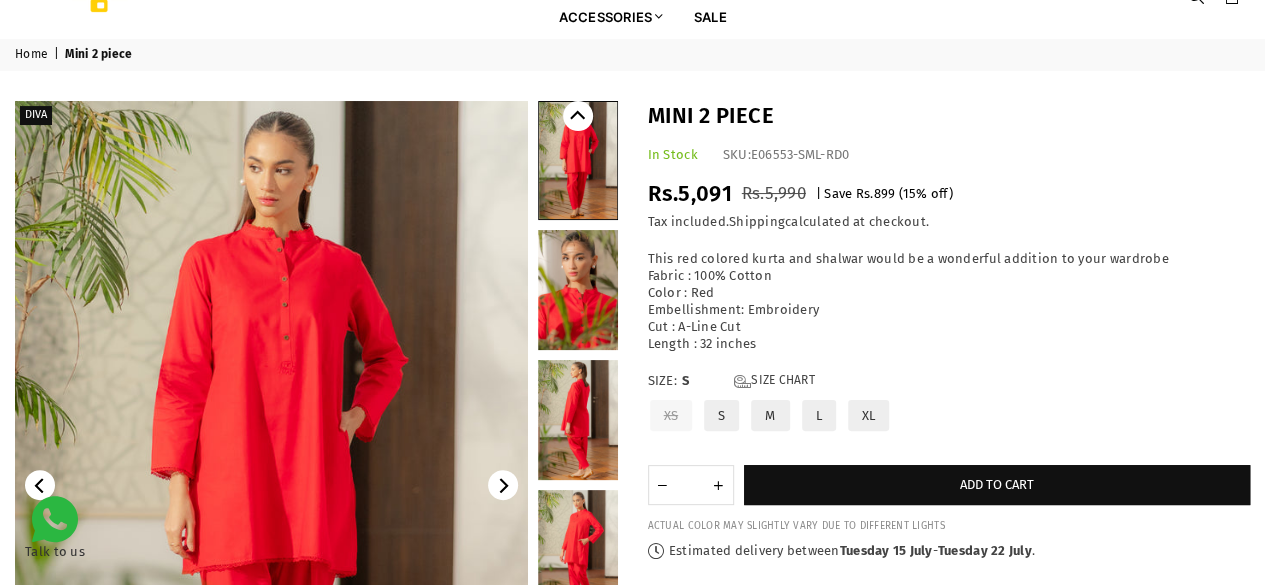 click at bounding box center [578, 420] 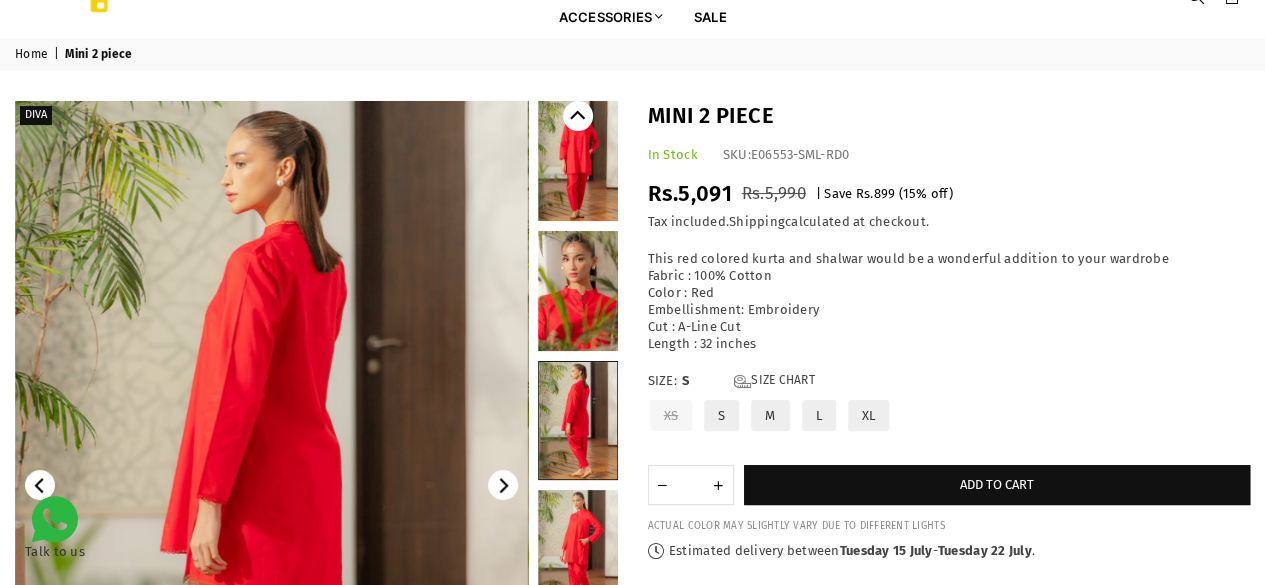 scroll, scrollTop: 261, scrollLeft: 0, axis: vertical 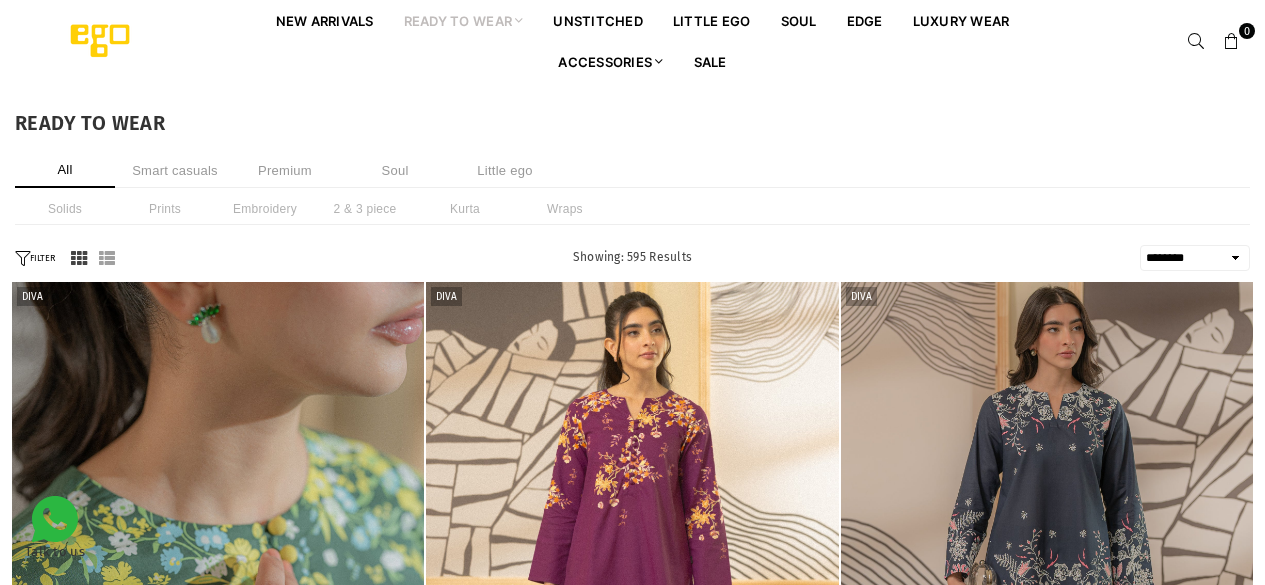 select on "******" 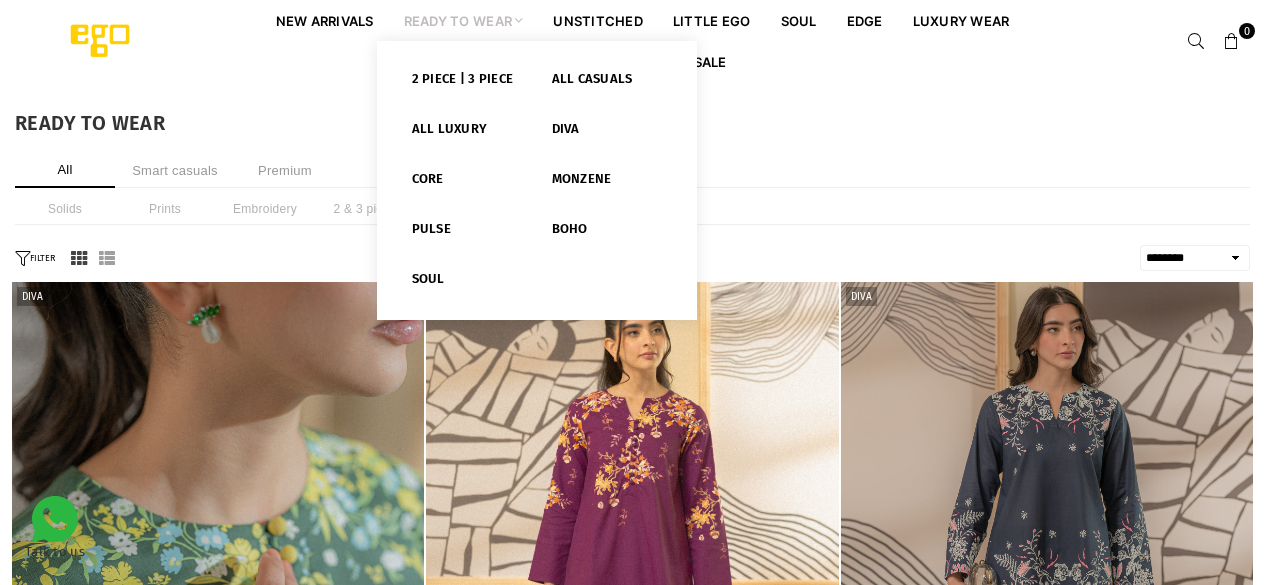scroll, scrollTop: 0, scrollLeft: 0, axis: both 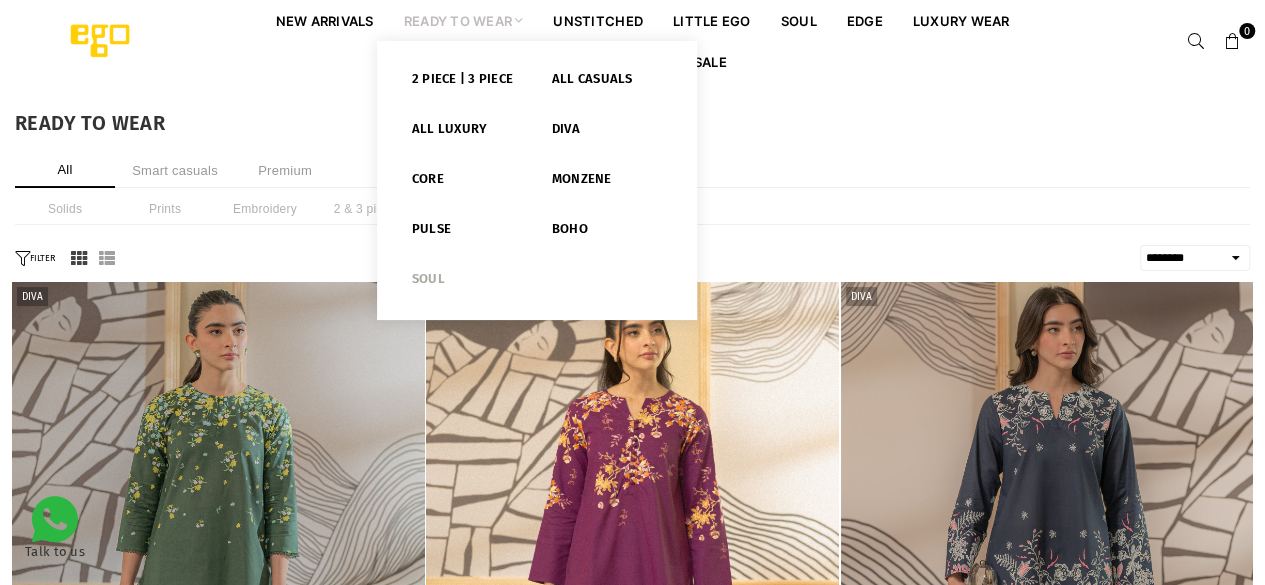 click on "Soul" at bounding box center [467, 283] 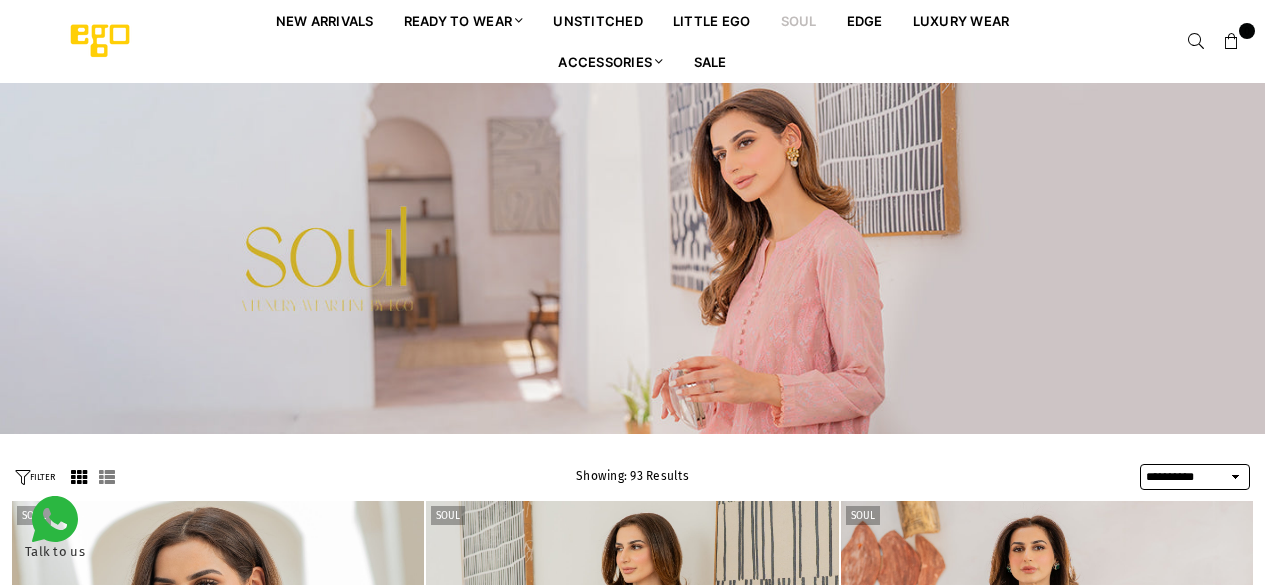 select on "**********" 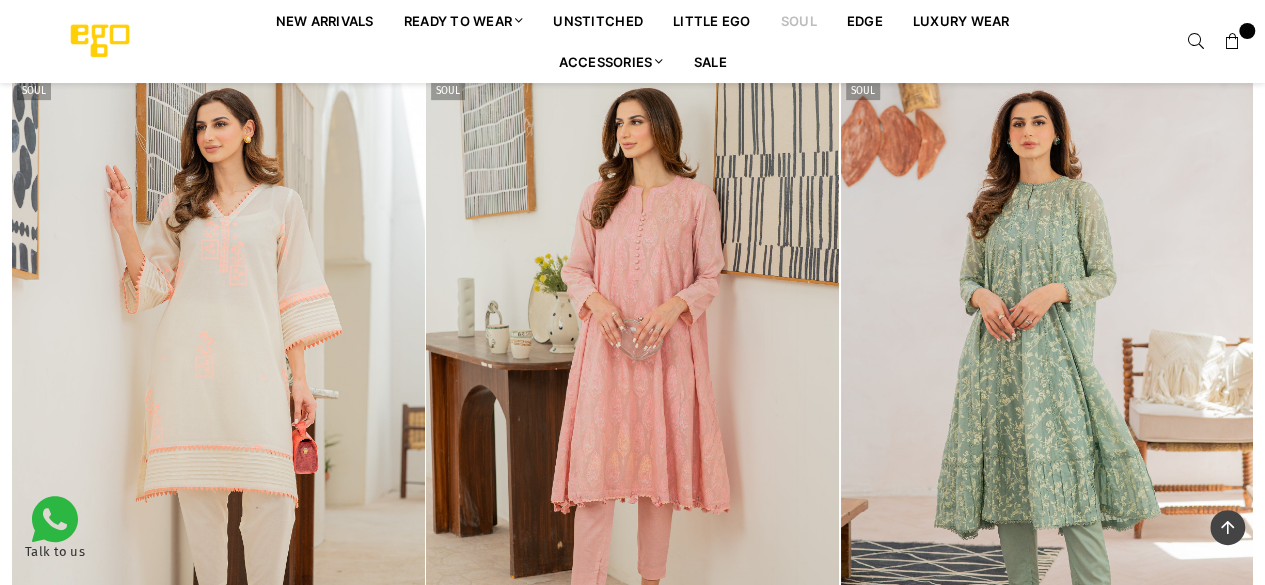 scroll, scrollTop: 0, scrollLeft: 0, axis: both 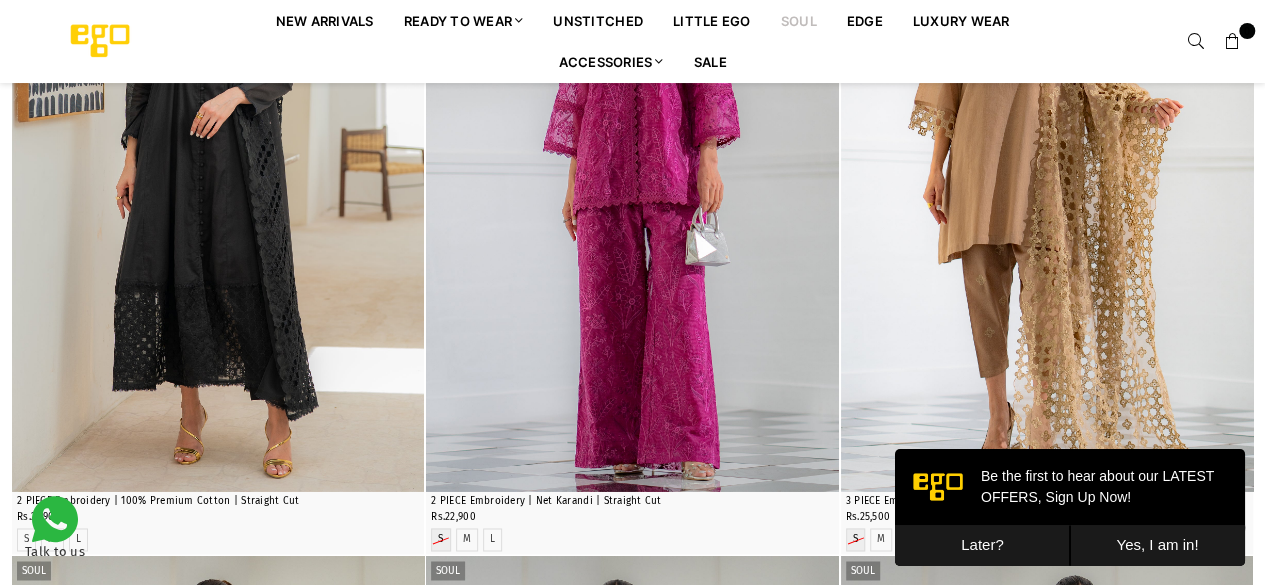 click on "Later?" at bounding box center [982, 545] 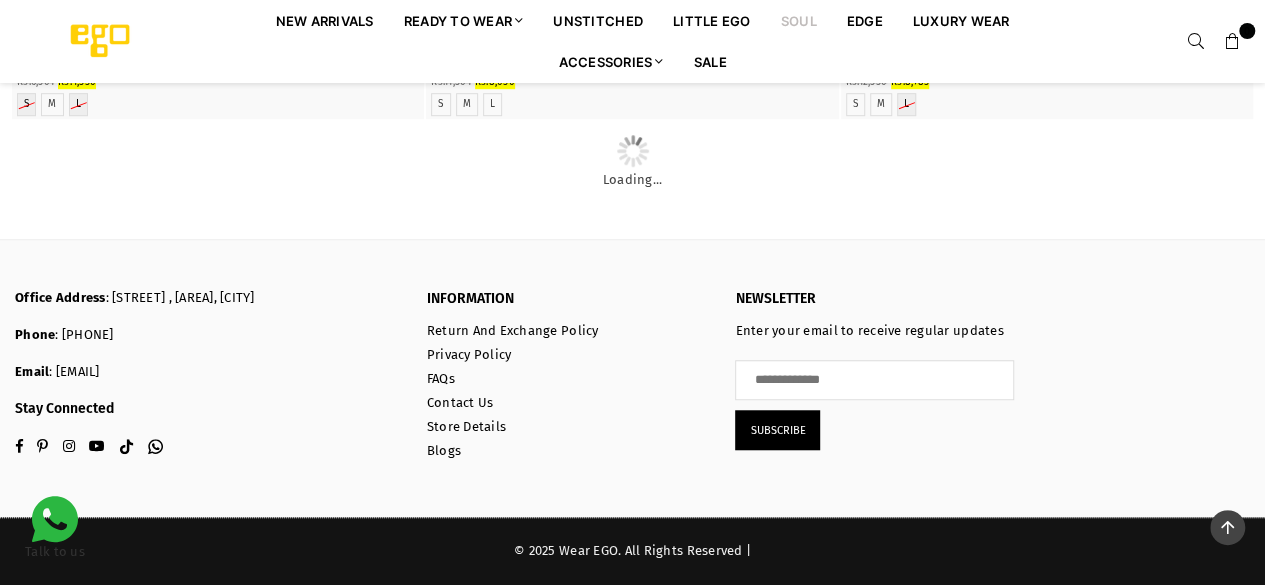 scroll, scrollTop: 14154, scrollLeft: 0, axis: vertical 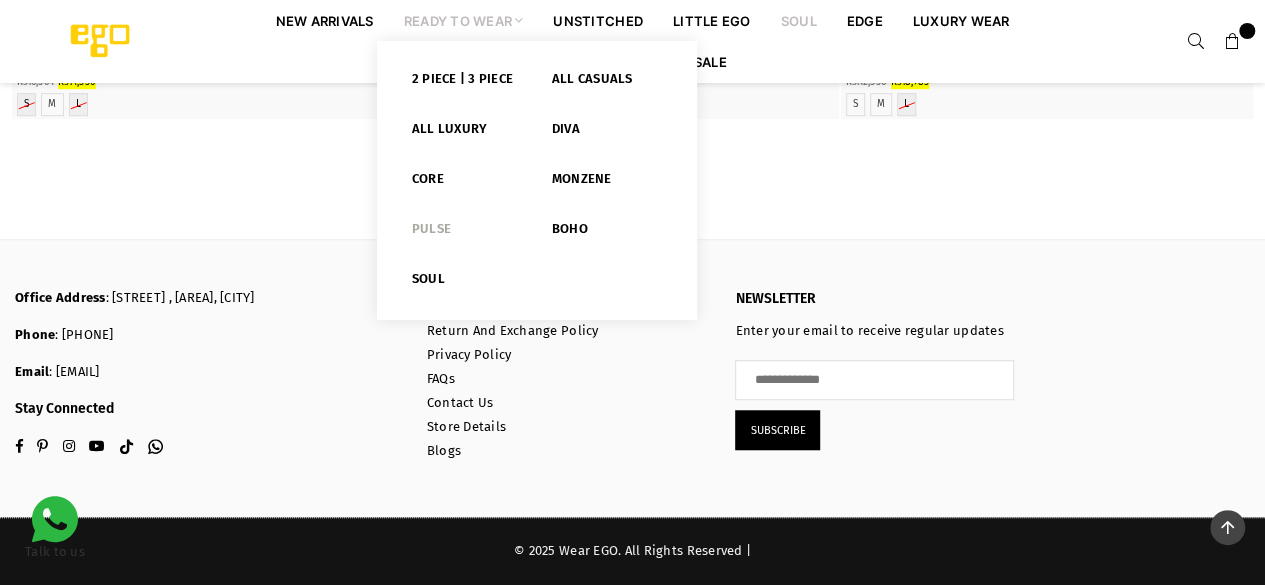 click on "Pulse" at bounding box center [467, 233] 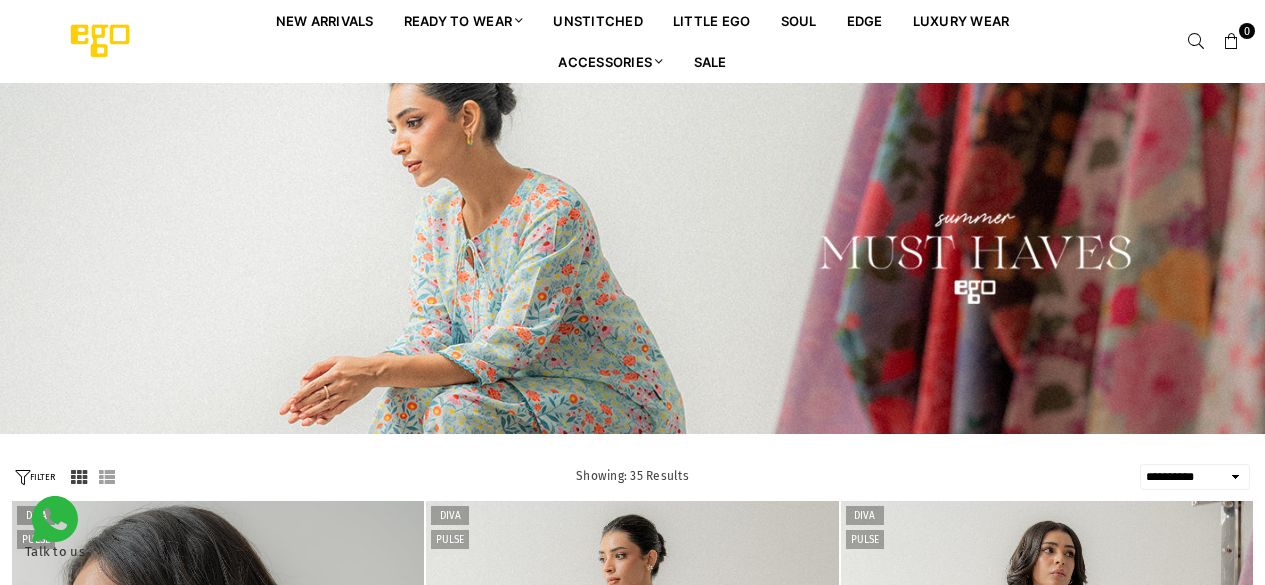 select on "**********" 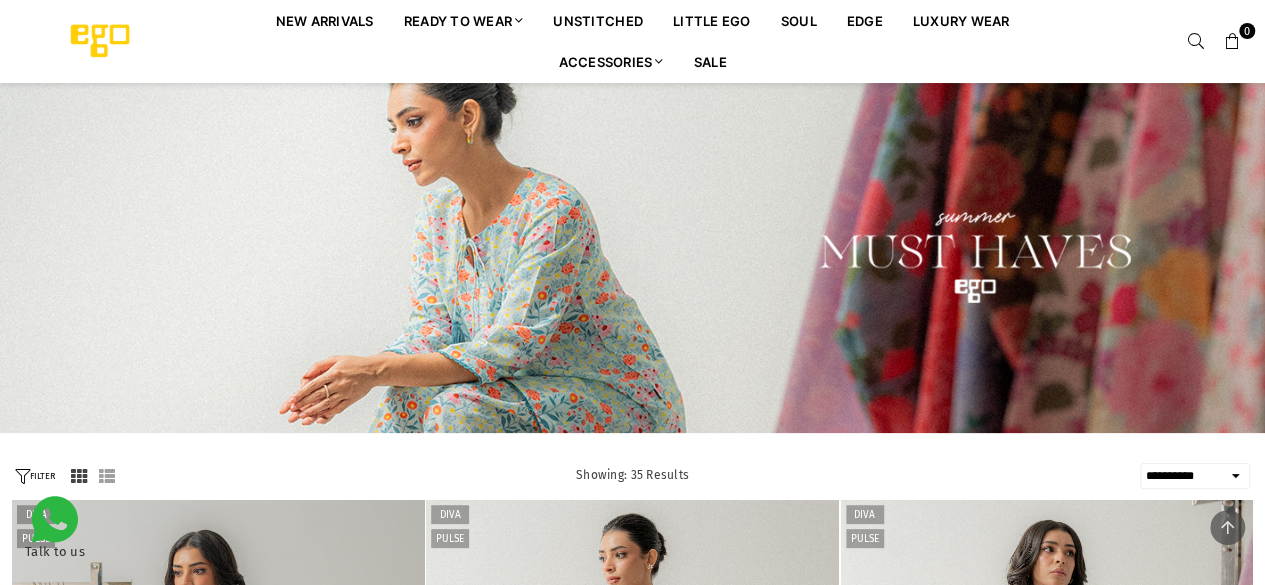 scroll, scrollTop: 468, scrollLeft: 0, axis: vertical 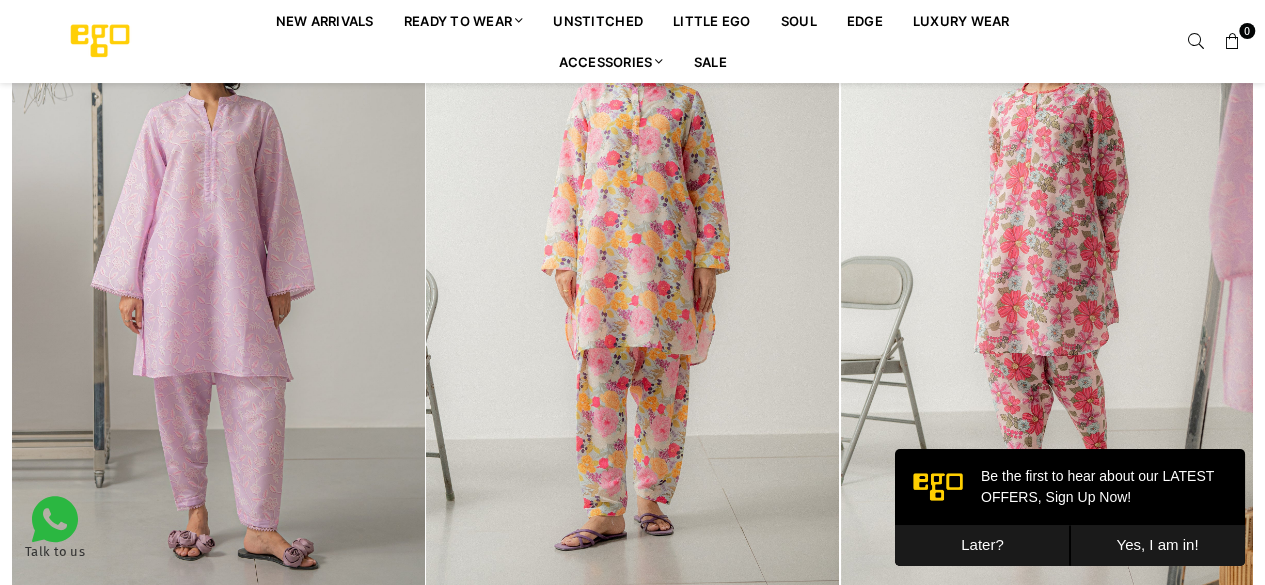 click on "Later?" at bounding box center (982, 545) 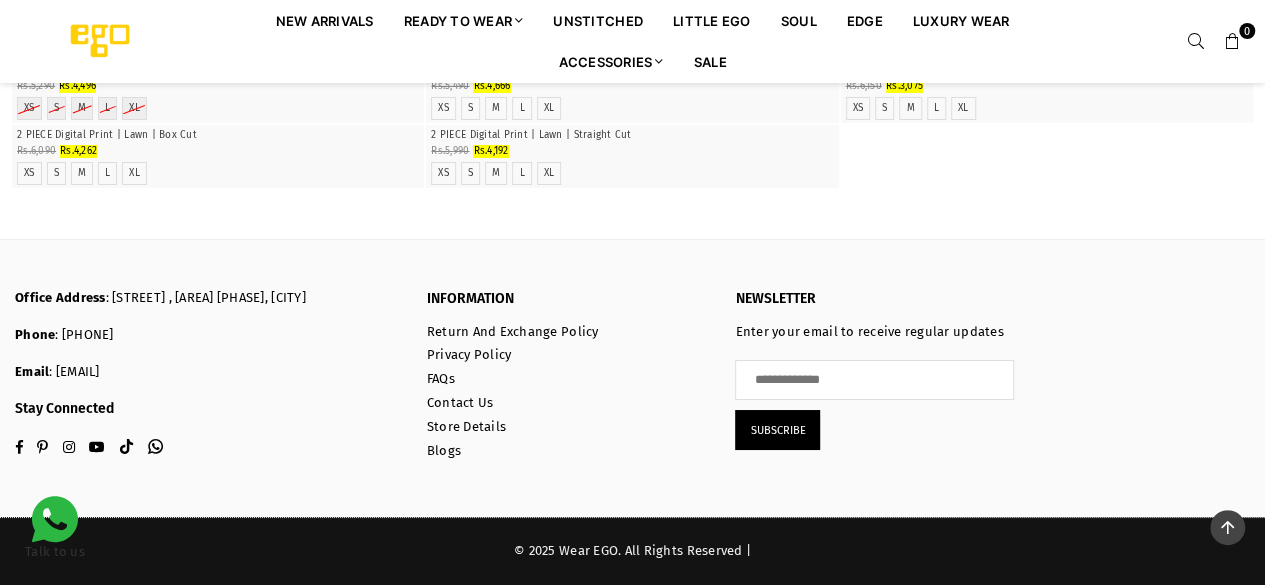 scroll, scrollTop: 8080, scrollLeft: 0, axis: vertical 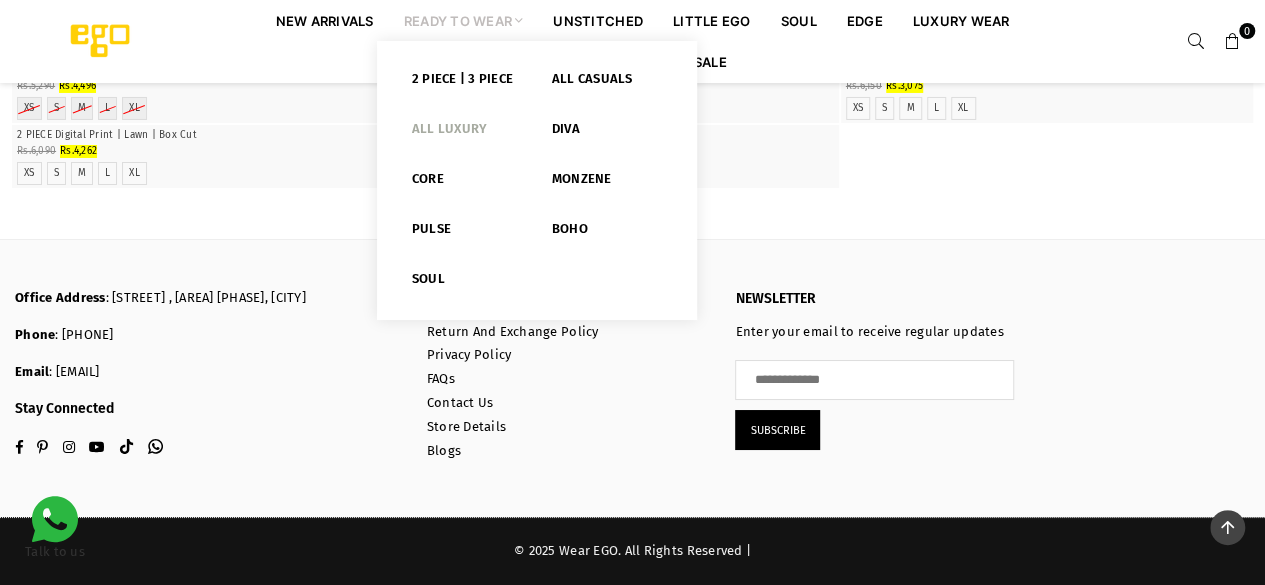 click on "All Luxury" at bounding box center [467, 133] 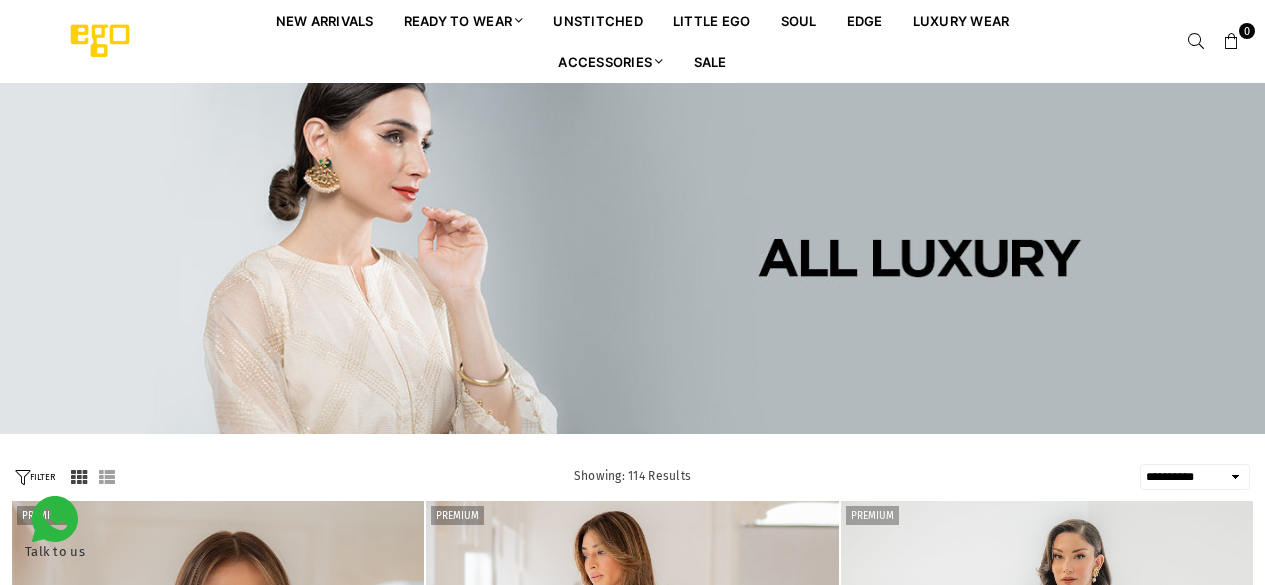 select on "**********" 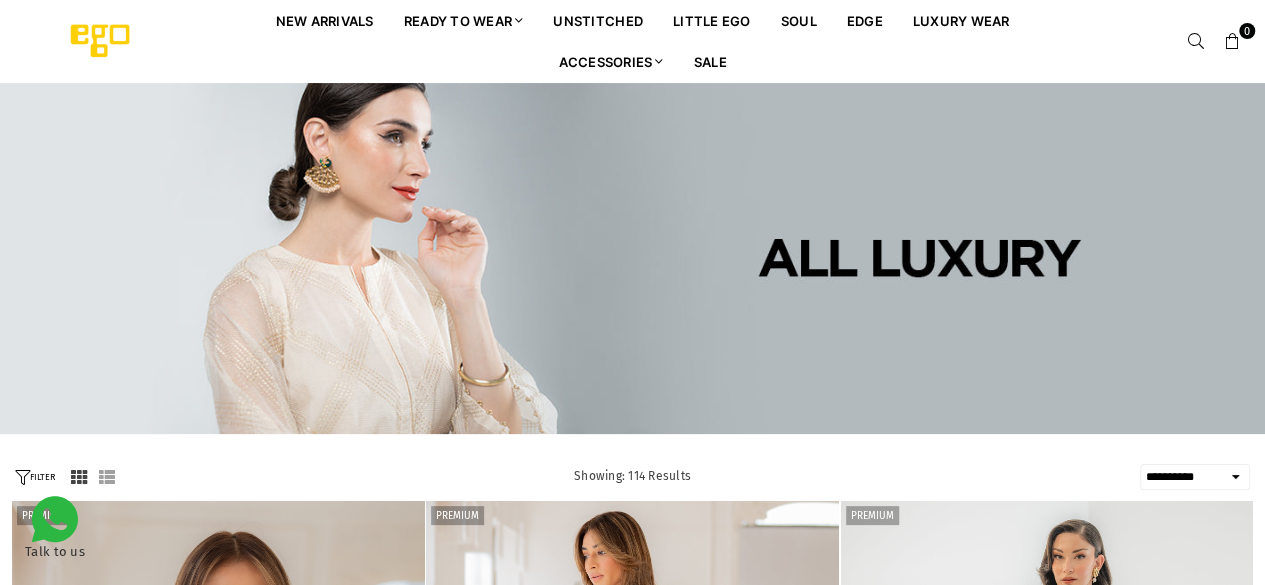 scroll, scrollTop: 0, scrollLeft: 0, axis: both 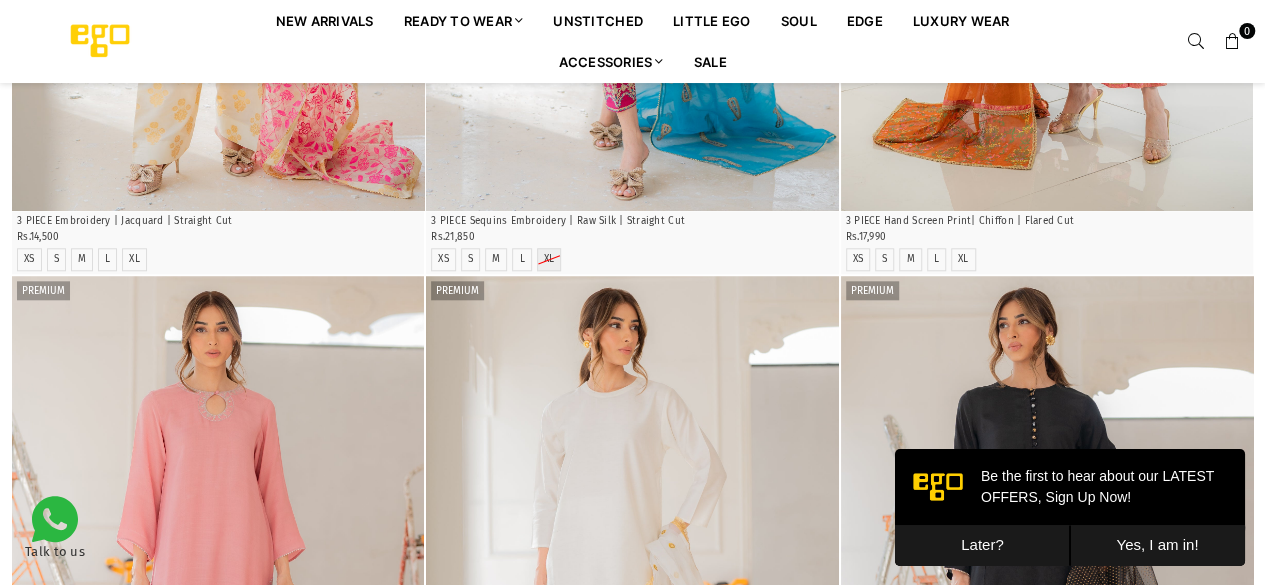 click on "Later?" at bounding box center (982, 545) 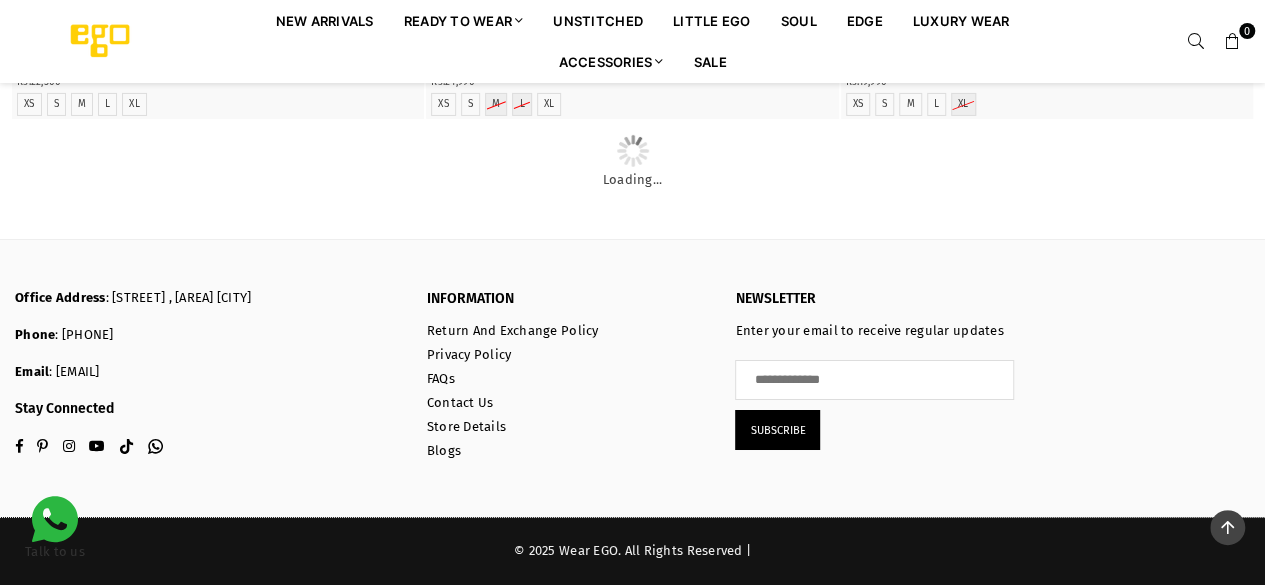 scroll, scrollTop: 5847, scrollLeft: 0, axis: vertical 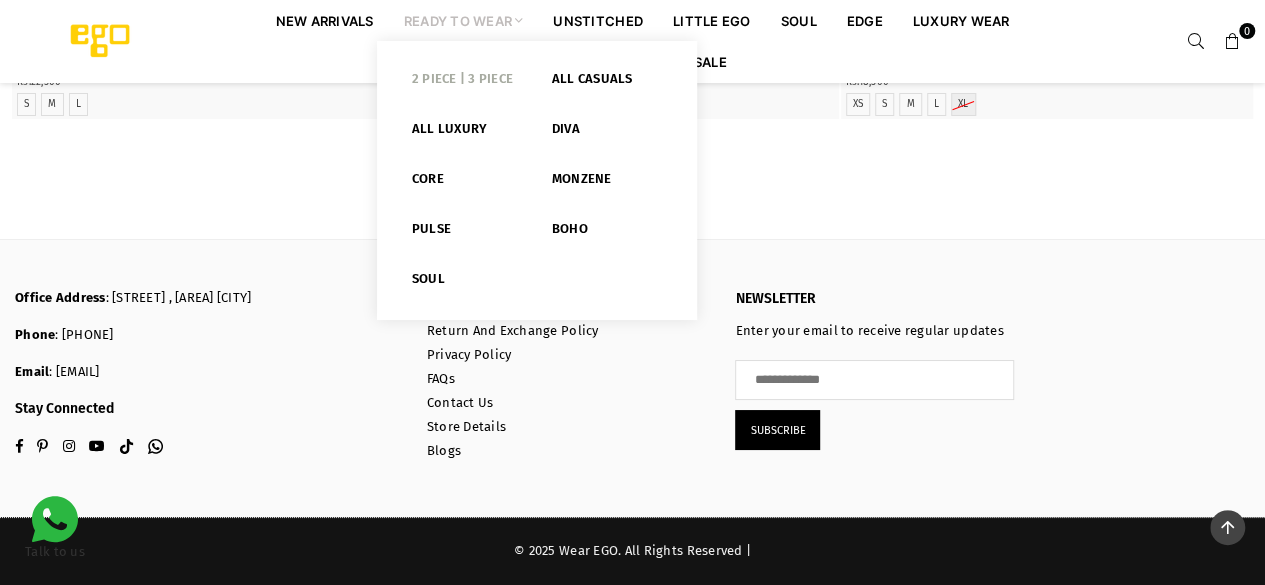 click on "2 PIECE | 3 PIECE" at bounding box center [467, 83] 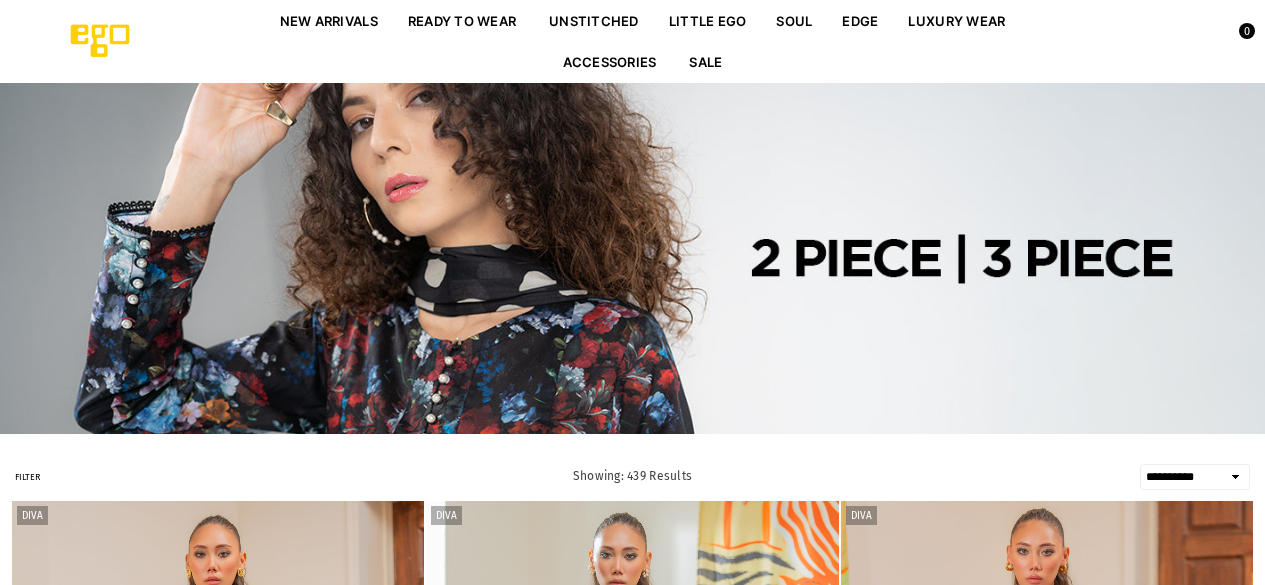 select on "**********" 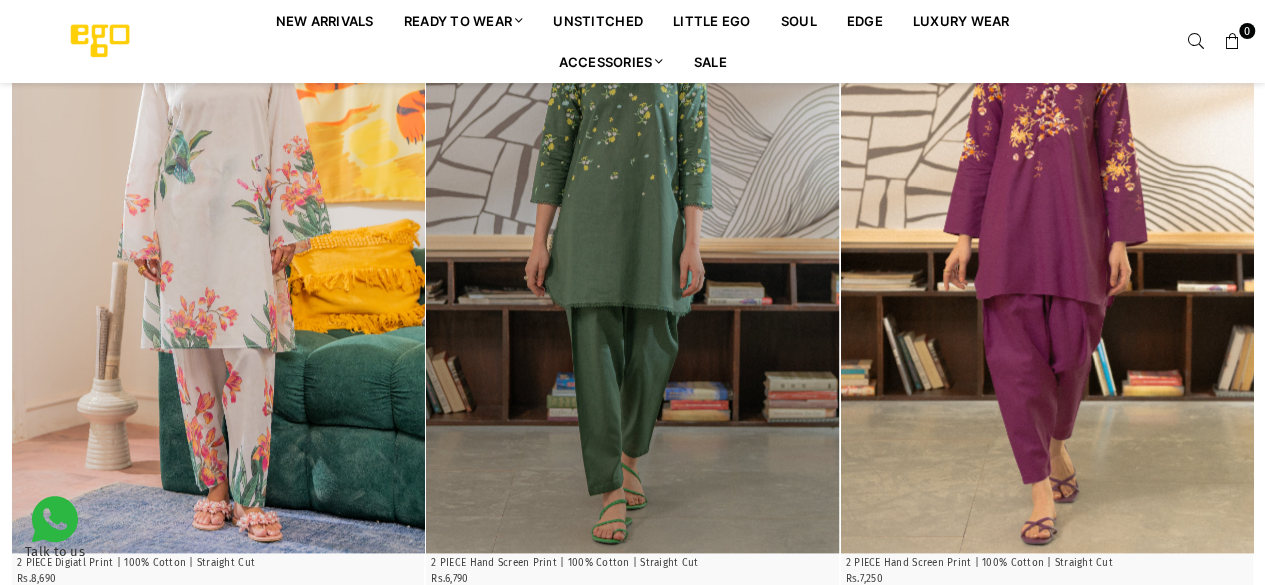 scroll, scrollTop: 1247, scrollLeft: 0, axis: vertical 